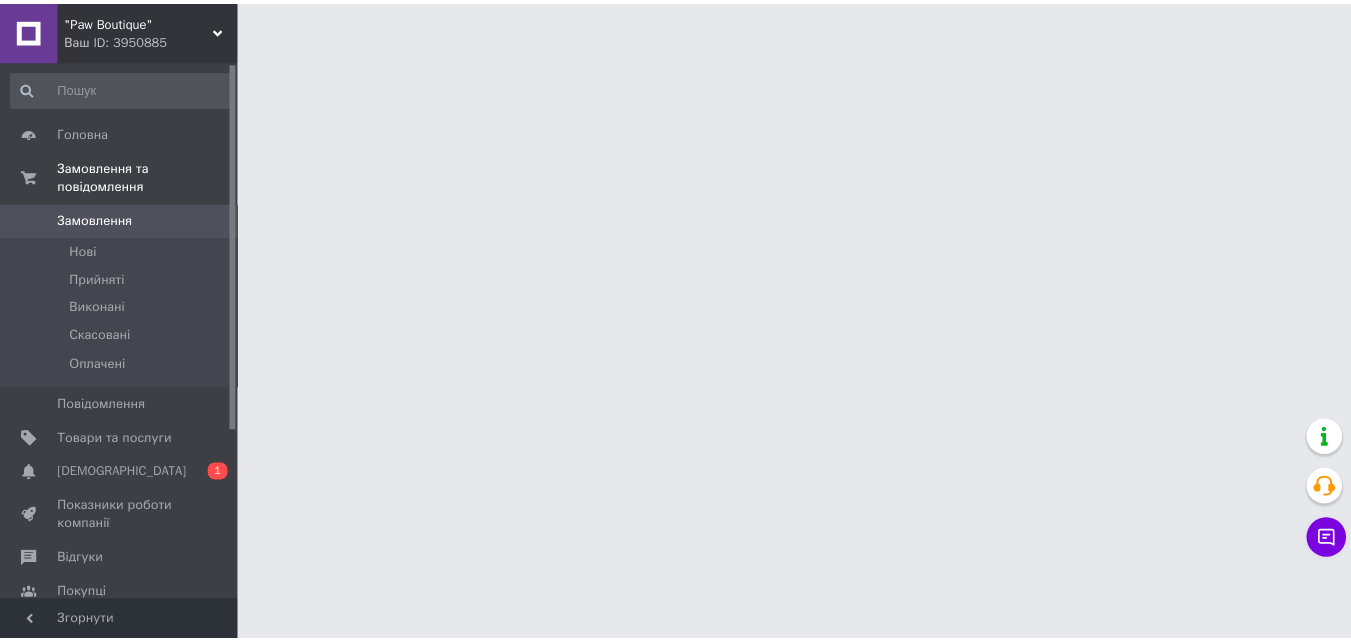 scroll, scrollTop: 0, scrollLeft: 0, axis: both 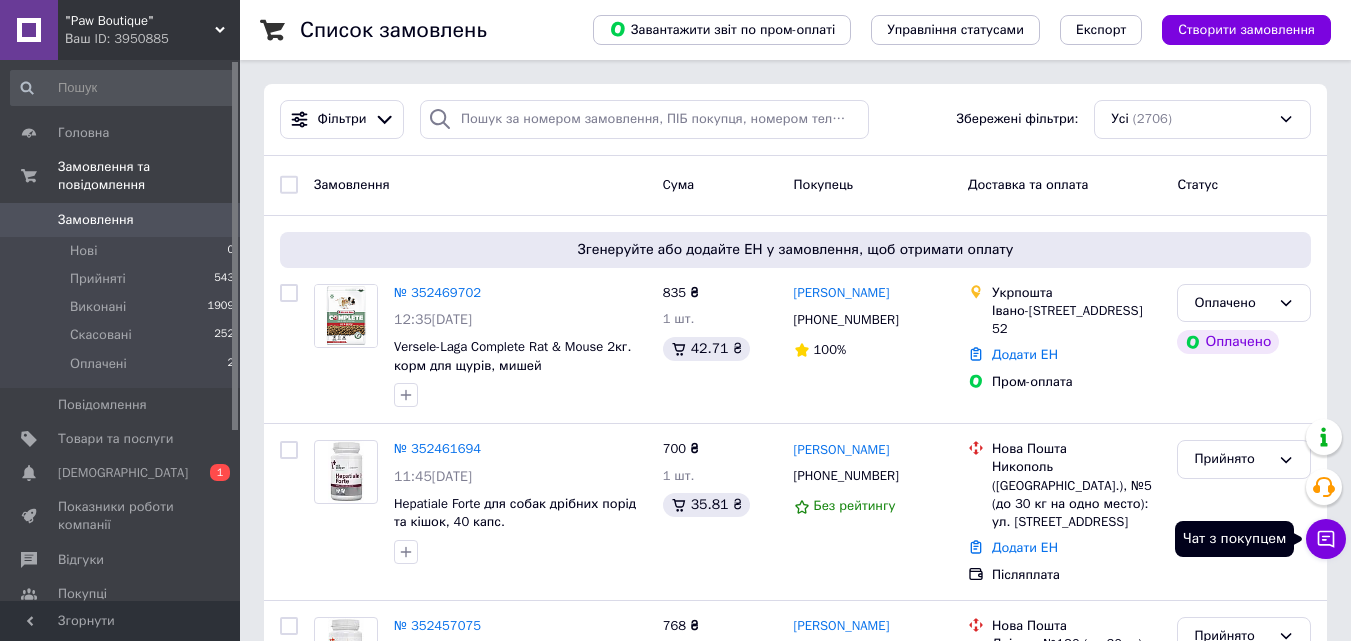 click 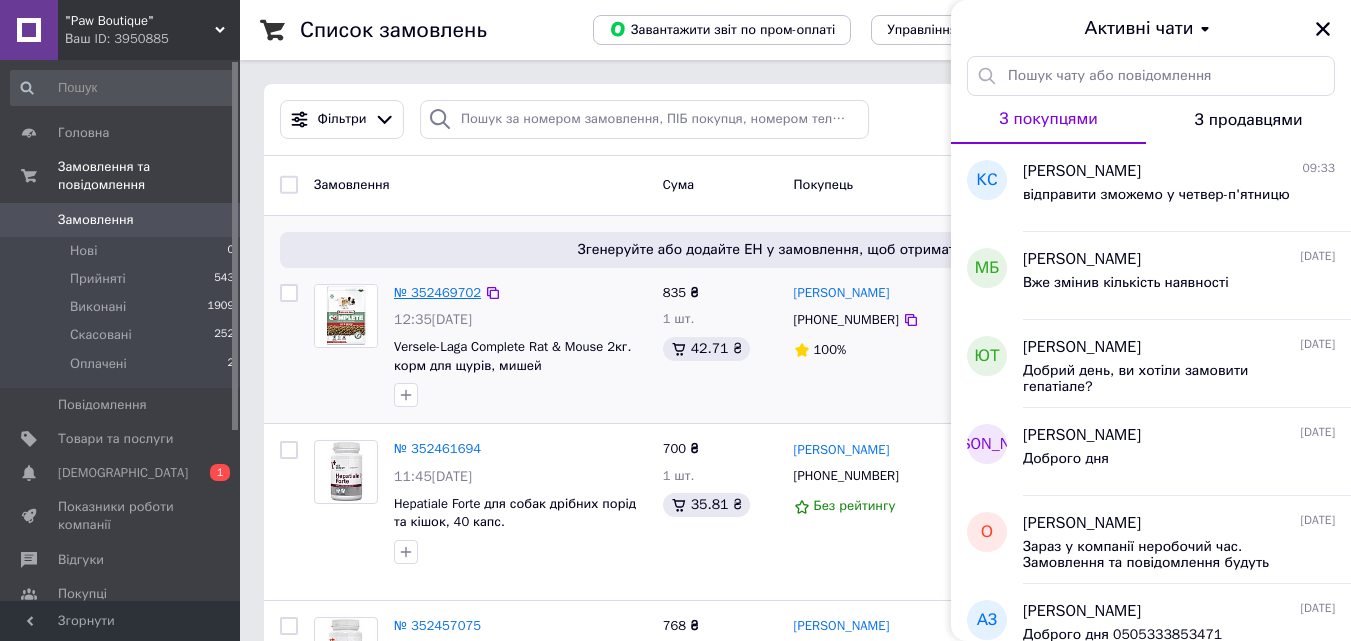 click on "№ 352469702" at bounding box center [437, 292] 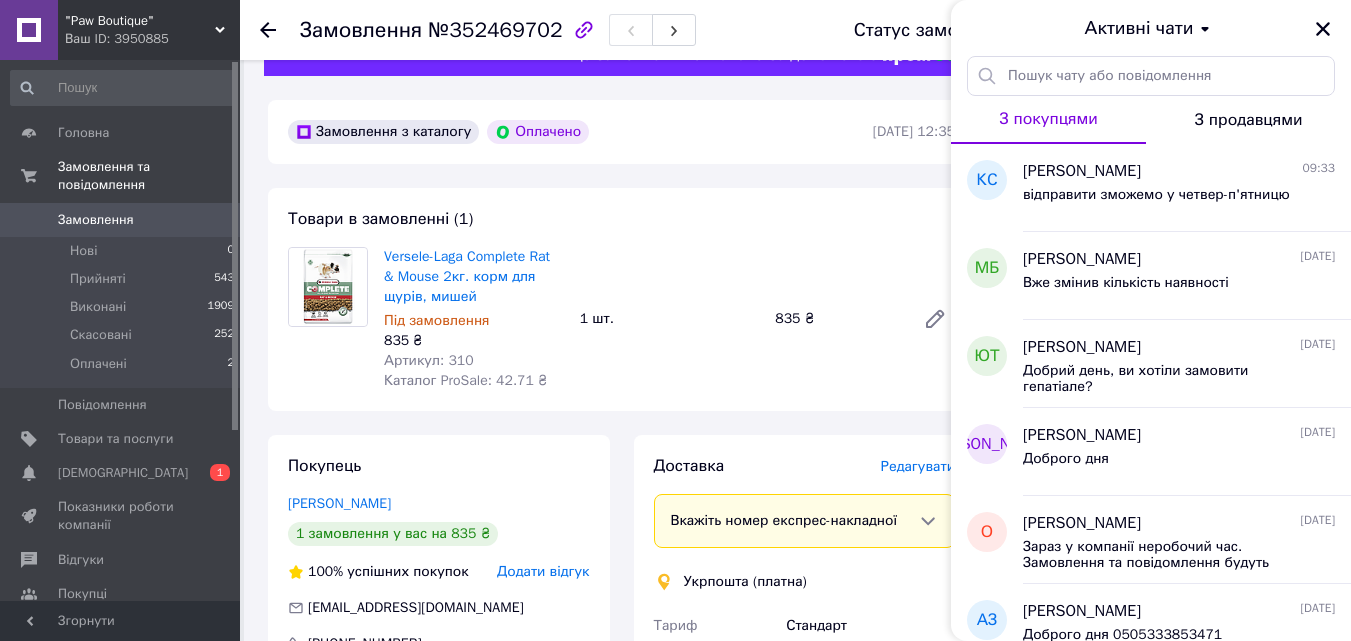 scroll, scrollTop: 0, scrollLeft: 0, axis: both 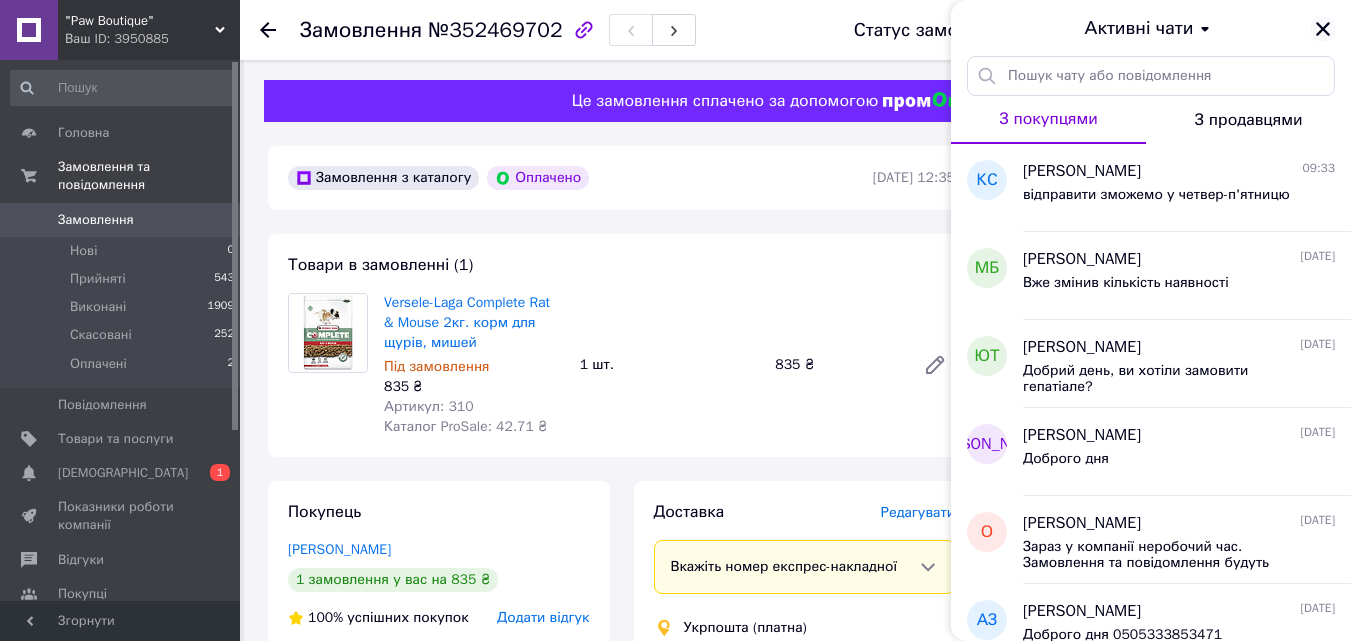 click 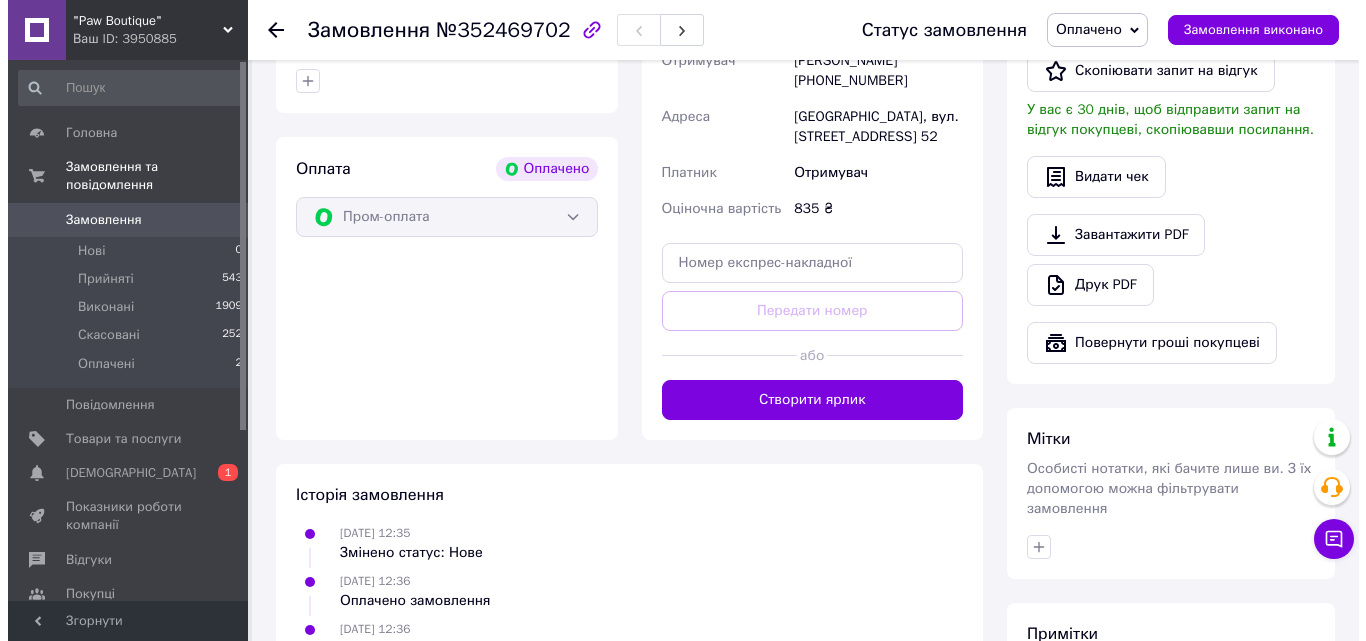 scroll, scrollTop: 700, scrollLeft: 0, axis: vertical 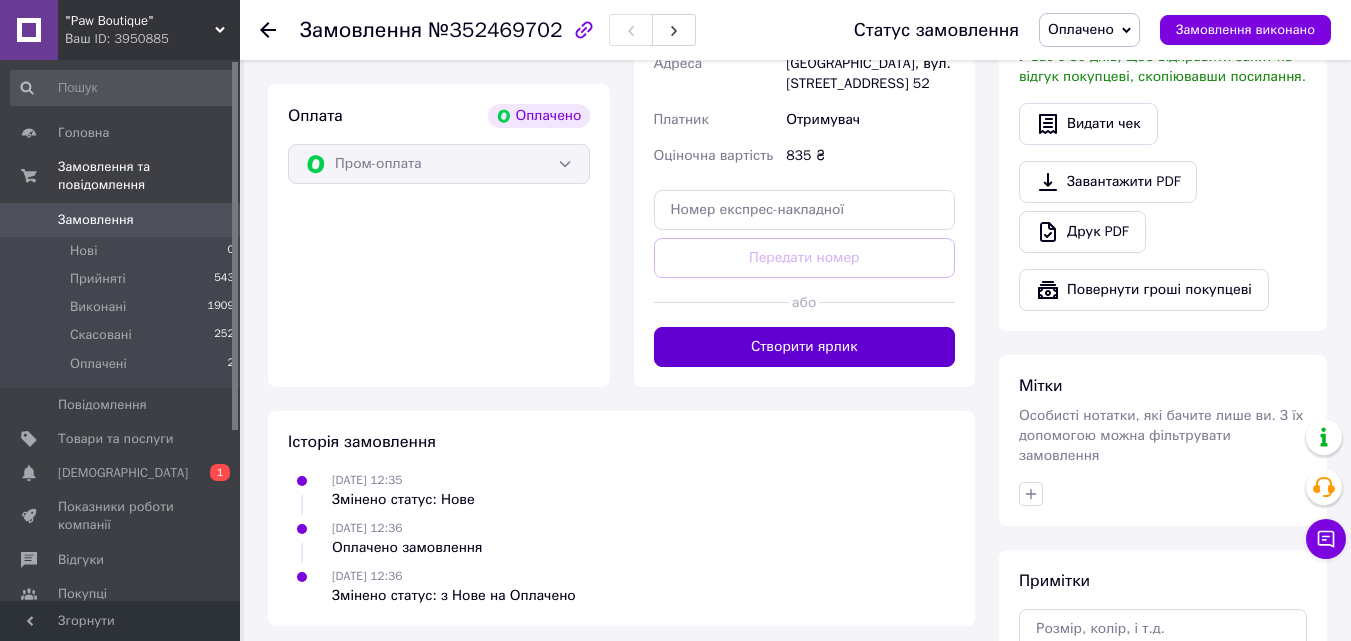 click on "Створити ярлик" at bounding box center (805, 347) 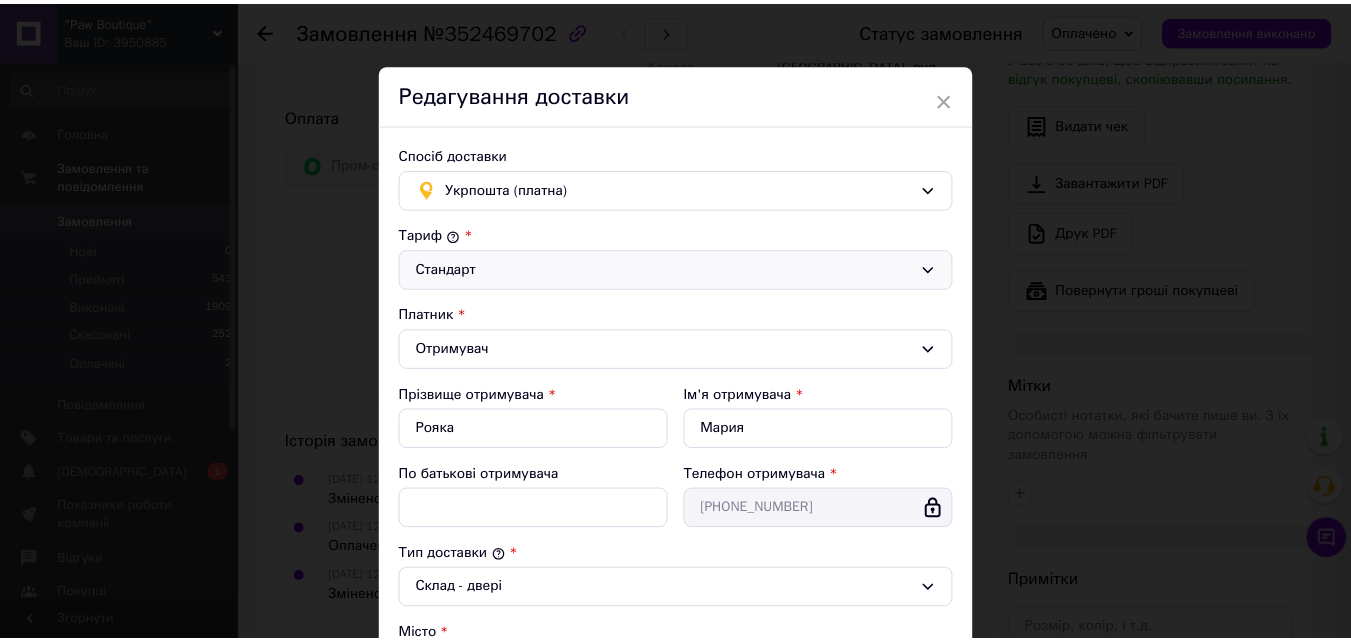 scroll, scrollTop: 0, scrollLeft: 0, axis: both 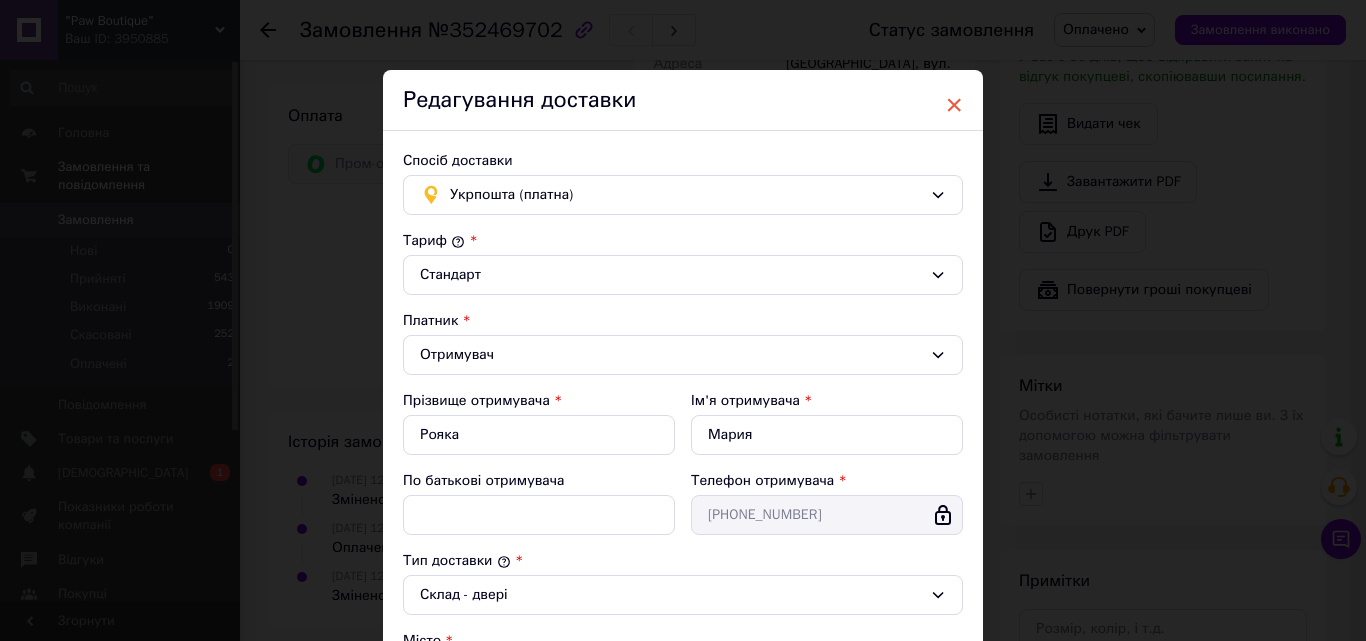 click on "×" at bounding box center (954, 105) 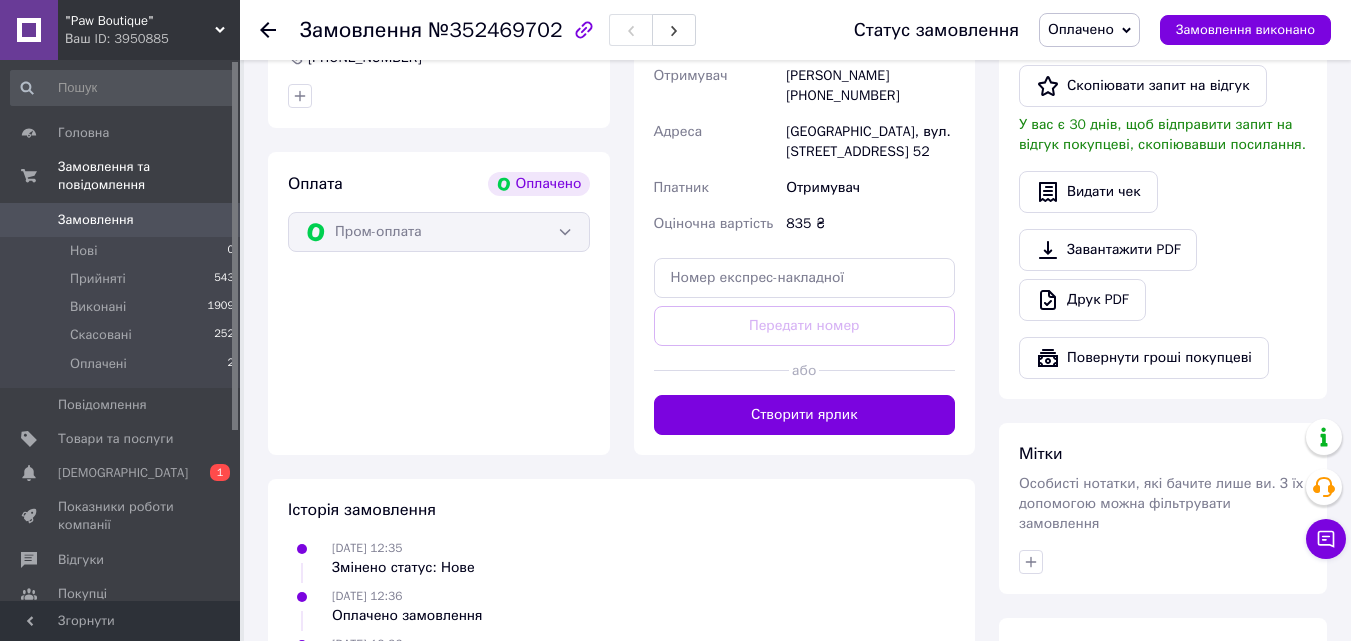 scroll, scrollTop: 500, scrollLeft: 0, axis: vertical 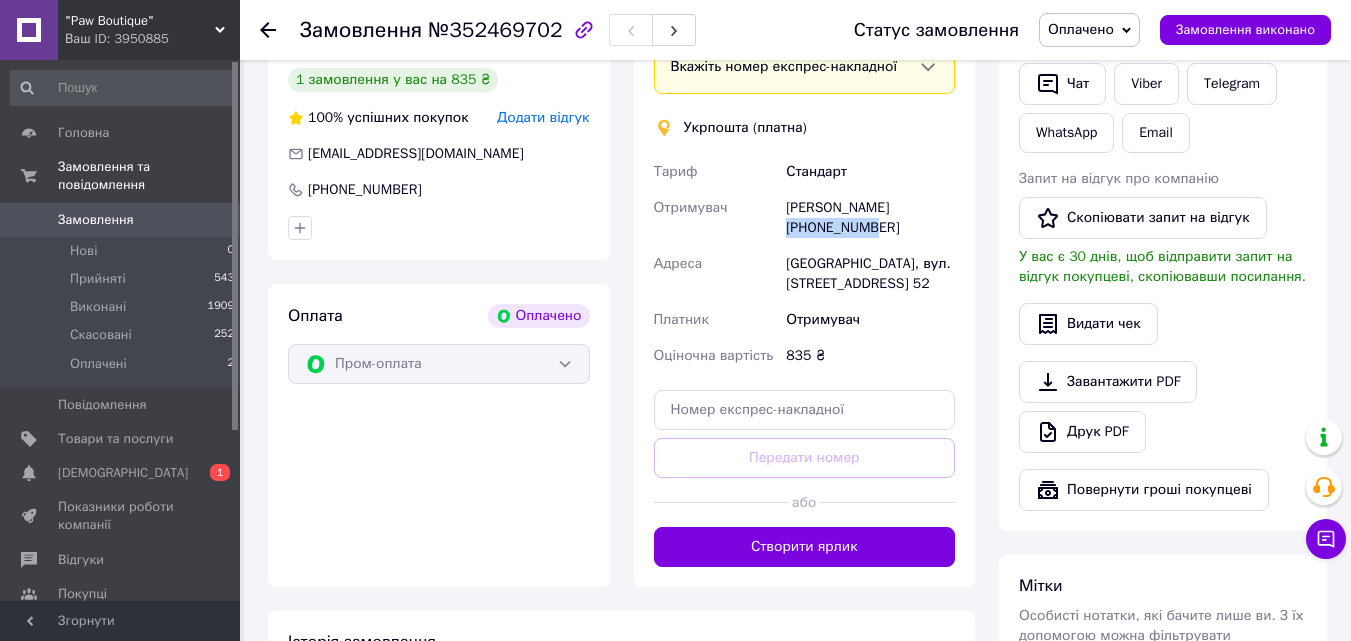 drag, startPoint x: 875, startPoint y: 227, endPoint x: 791, endPoint y: 231, distance: 84.095184 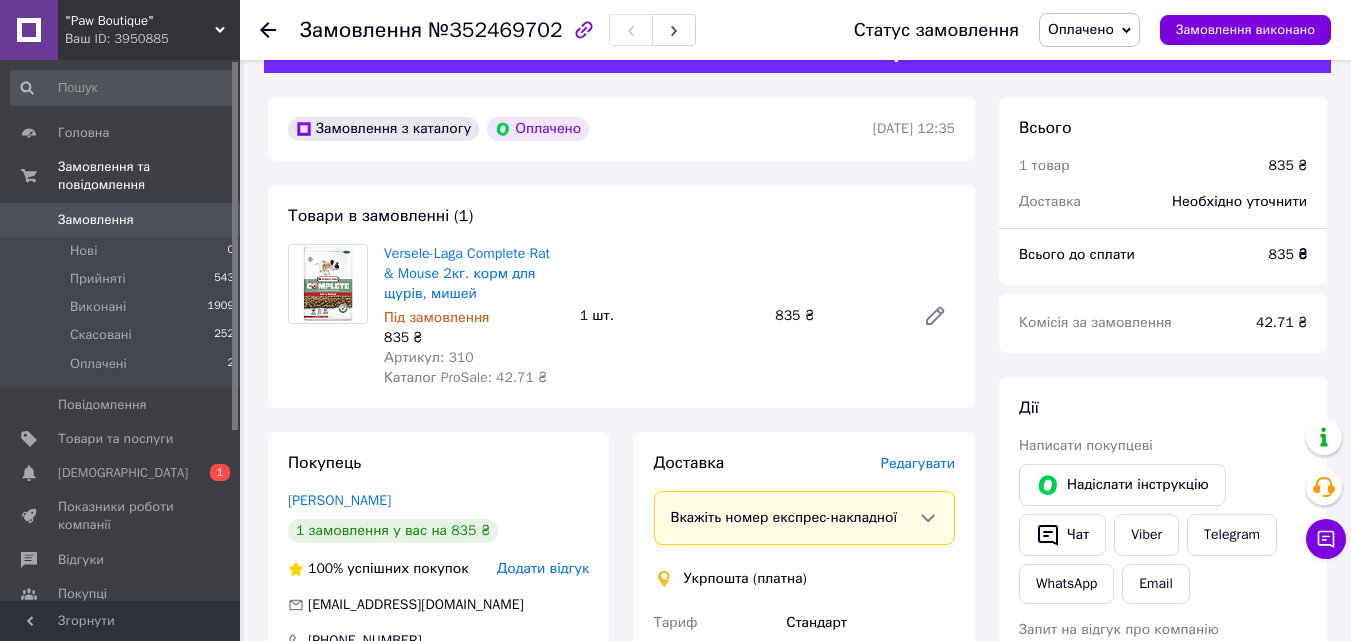 scroll, scrollTop: 0, scrollLeft: 0, axis: both 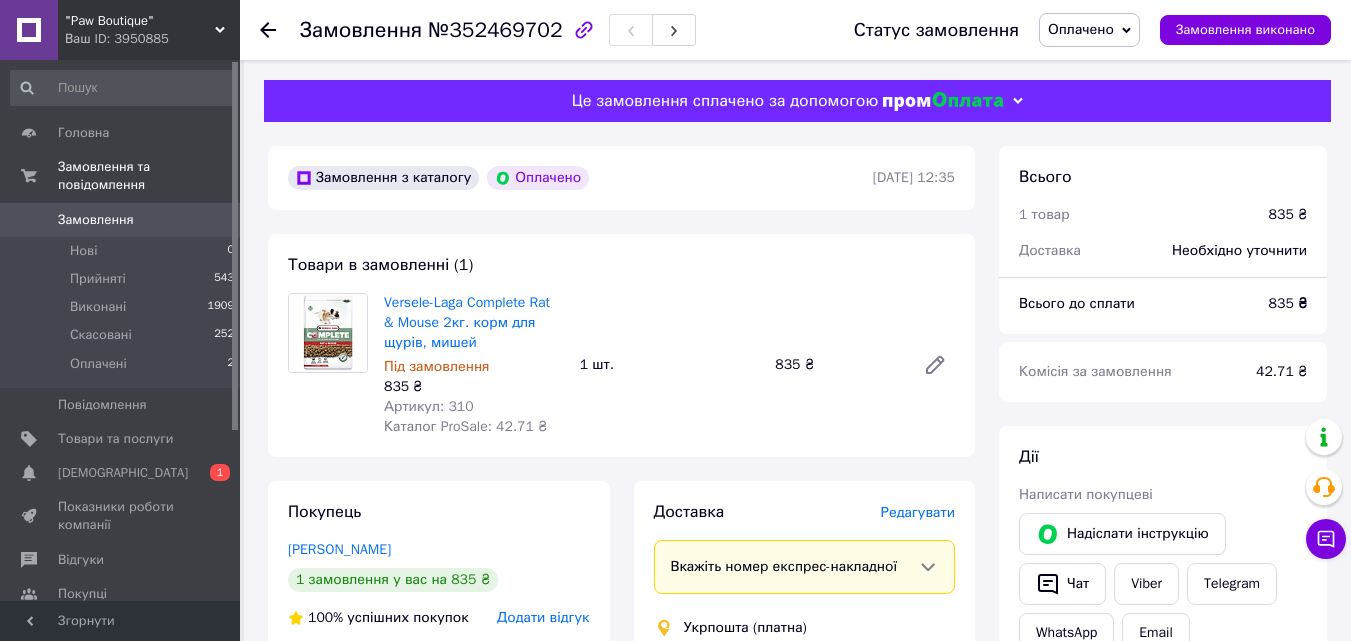 click 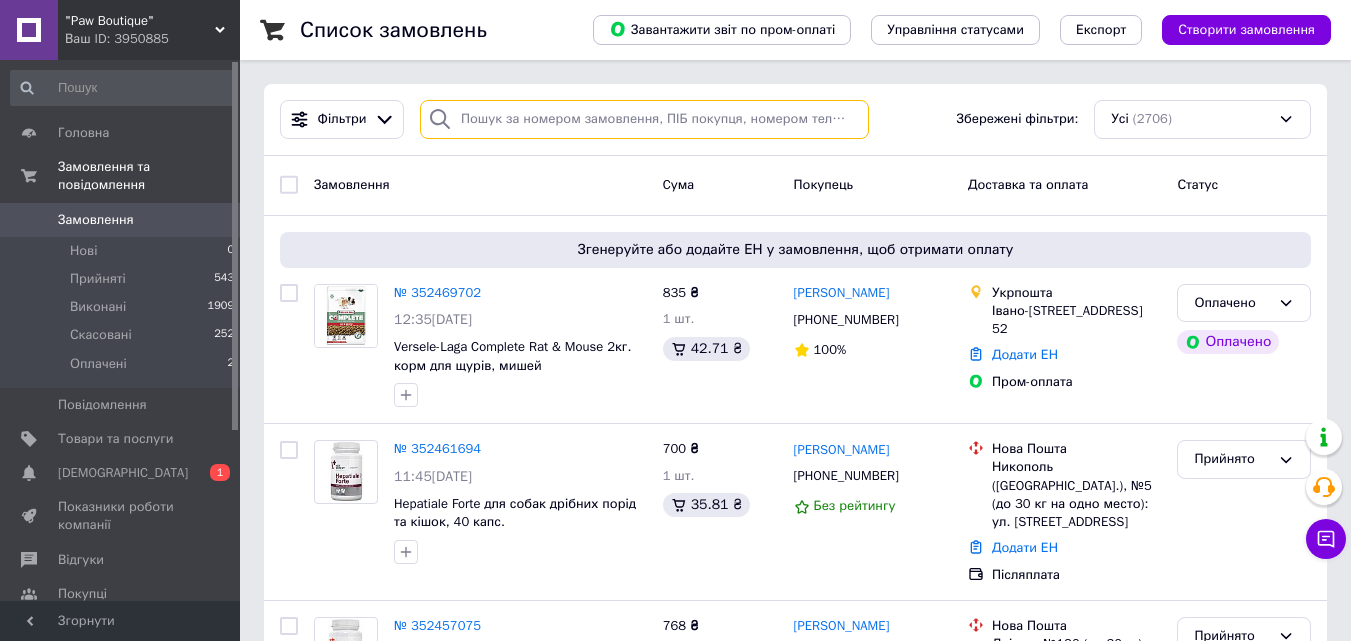 click at bounding box center (644, 119) 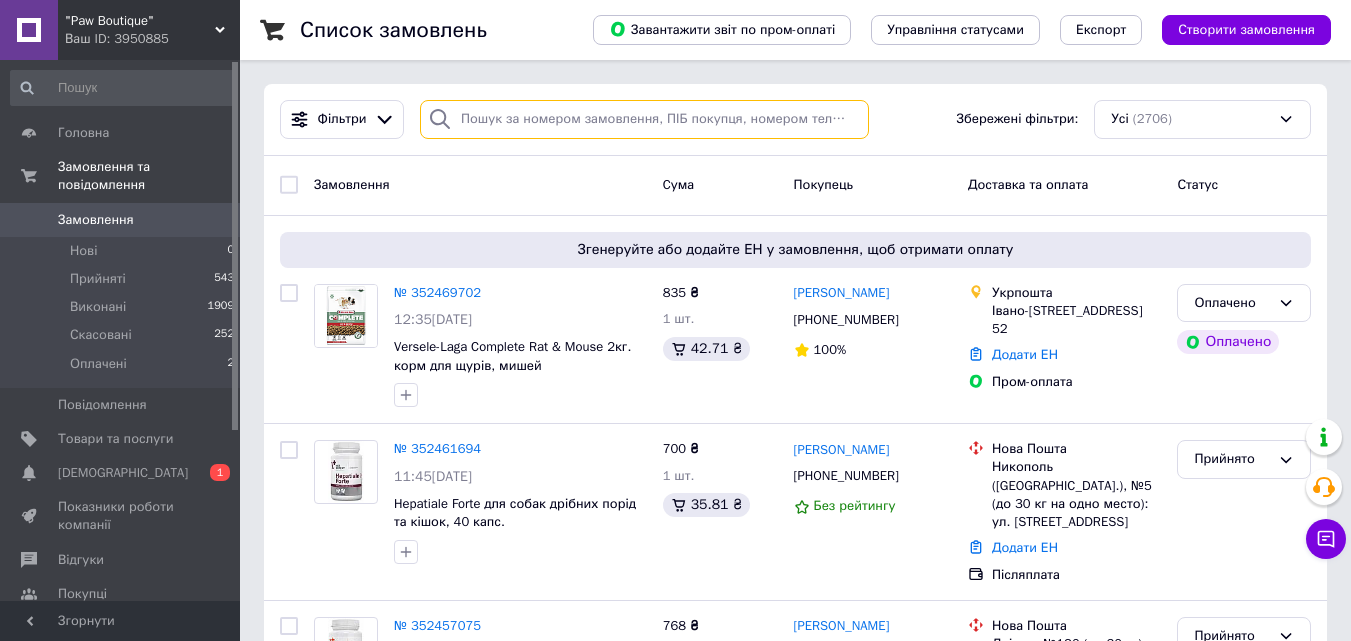 paste on "294321188" 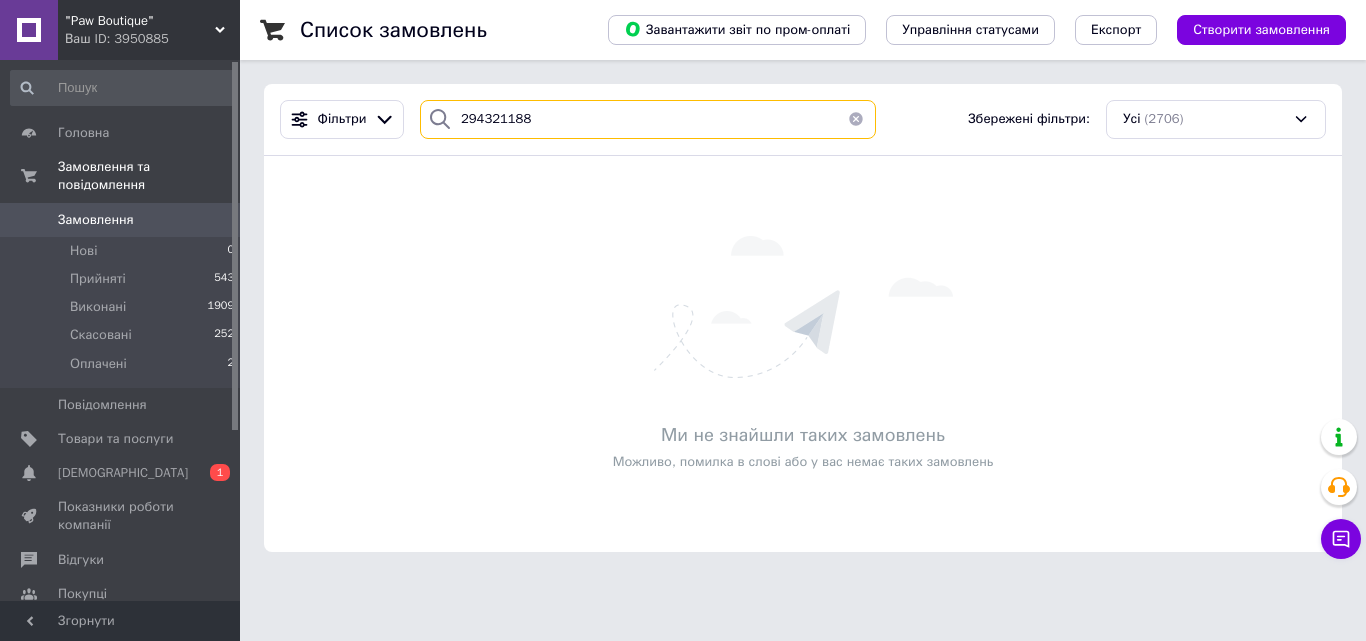 type on "294321188" 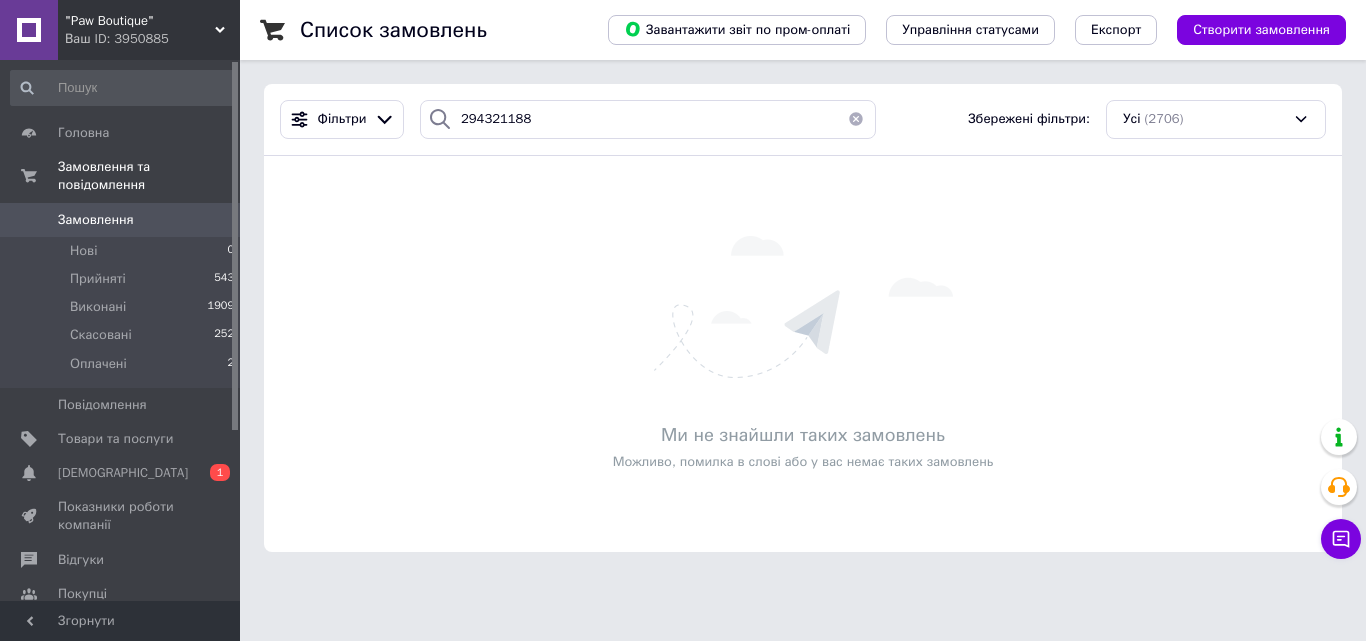 click at bounding box center [856, 119] 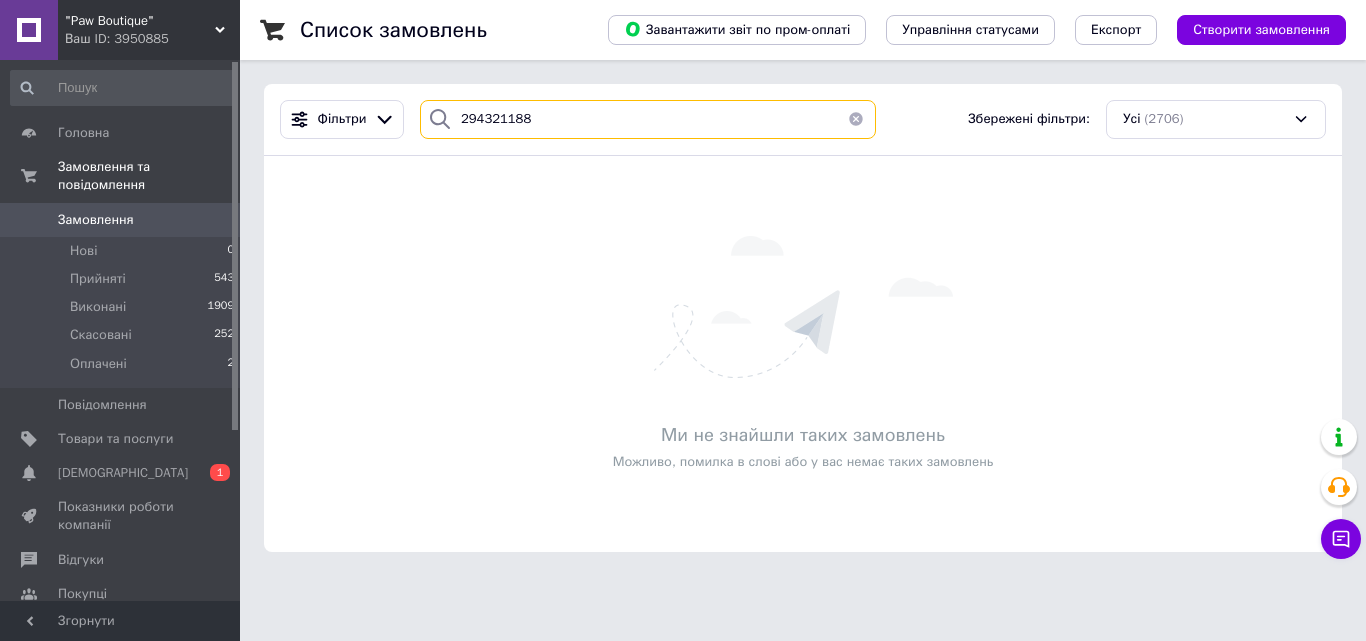 type 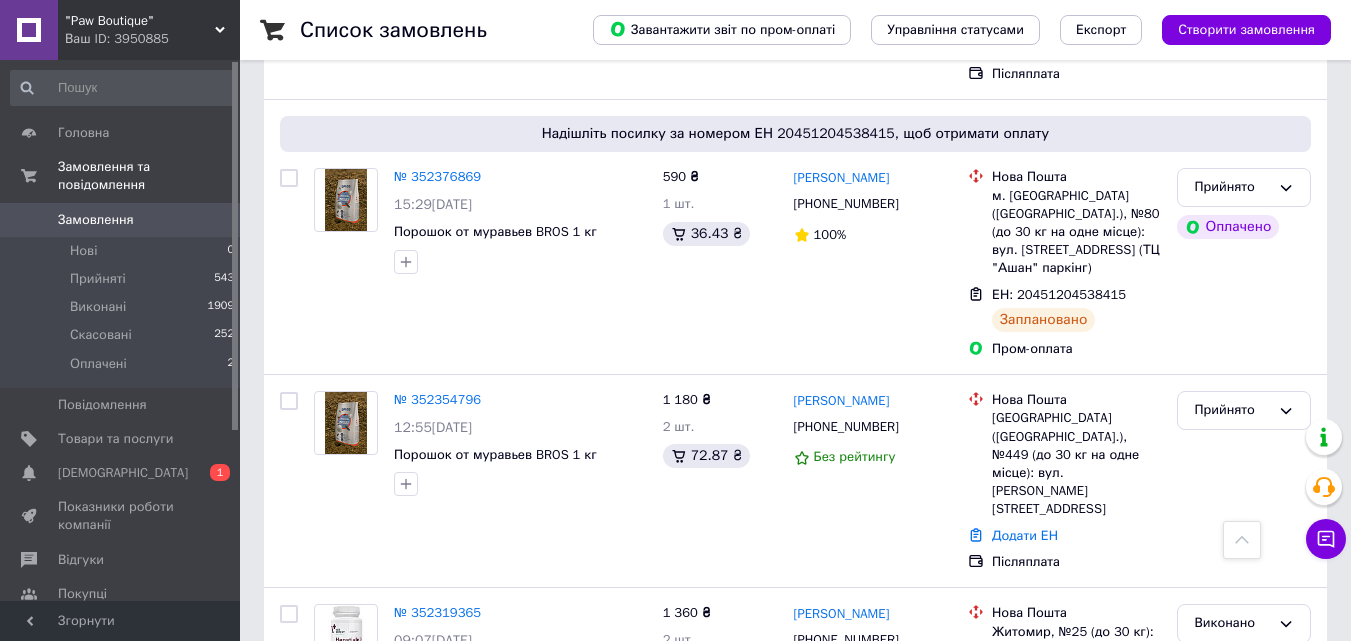 scroll, scrollTop: 2378, scrollLeft: 0, axis: vertical 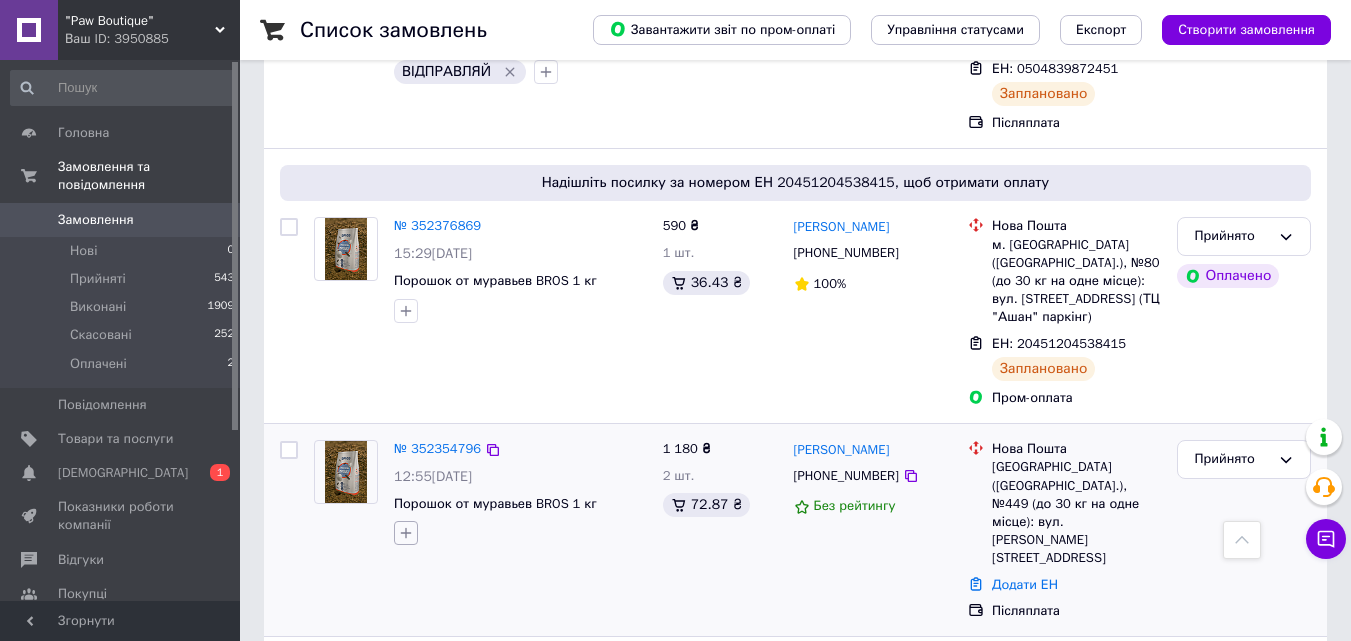 click 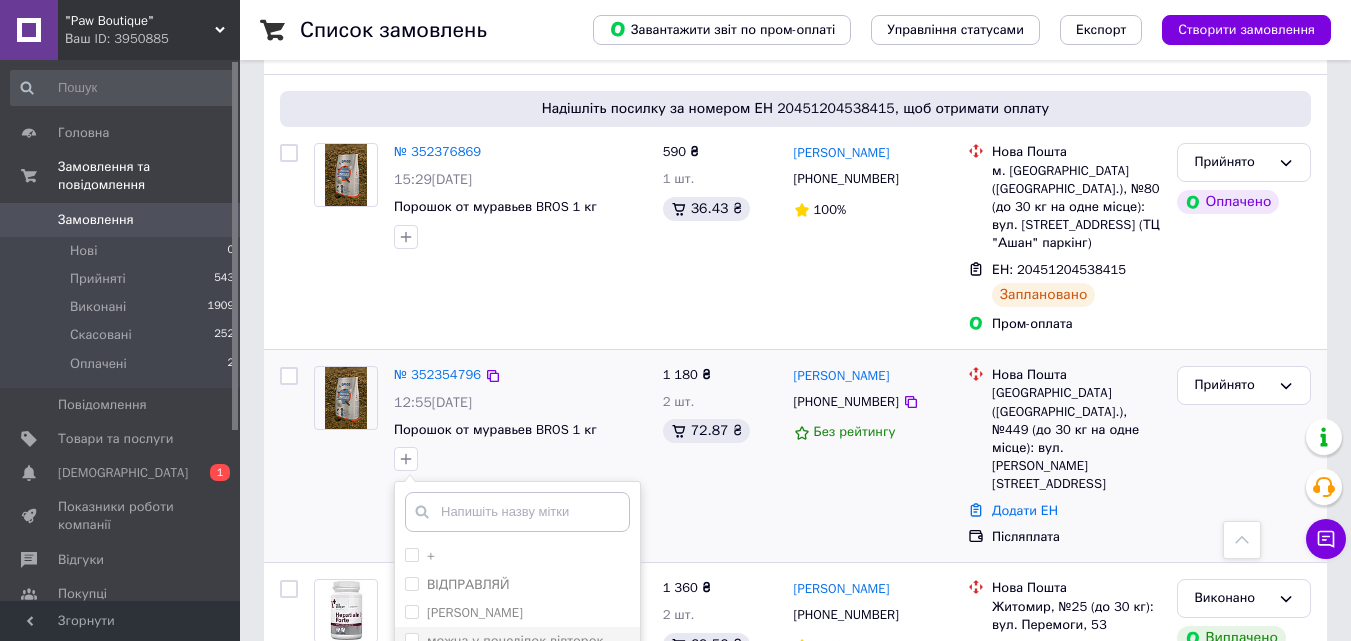 scroll, scrollTop: 2578, scrollLeft: 0, axis: vertical 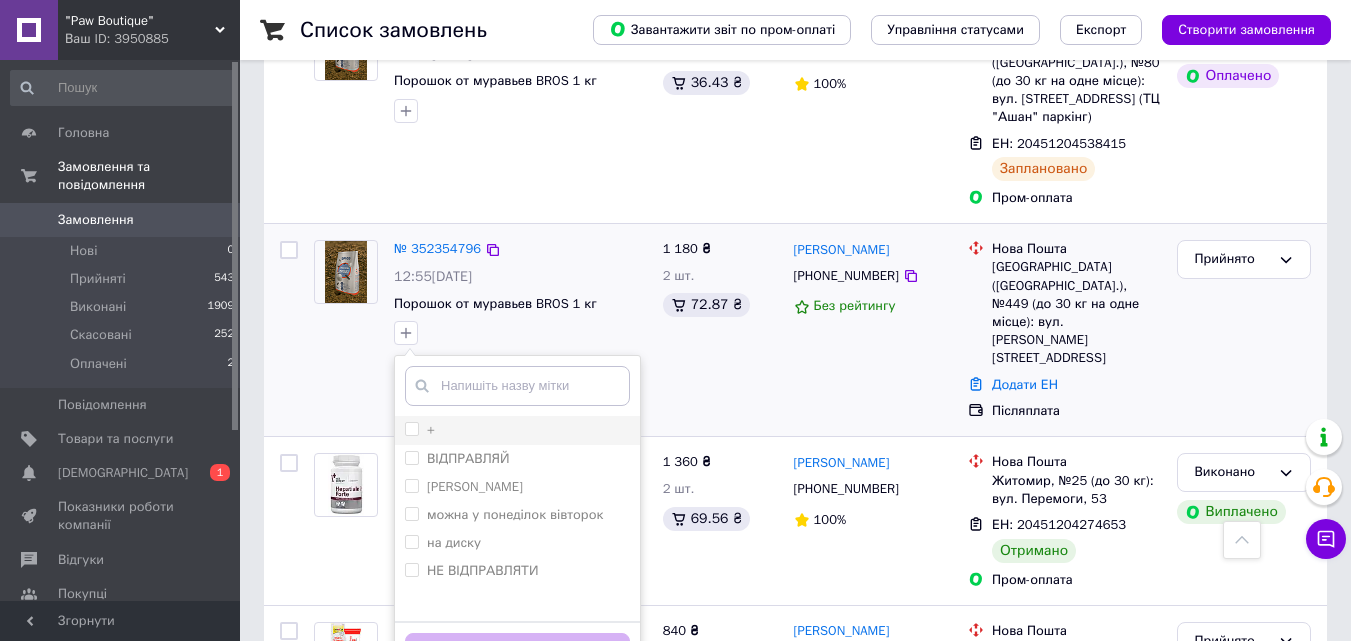 click on "+" at bounding box center (411, 428) 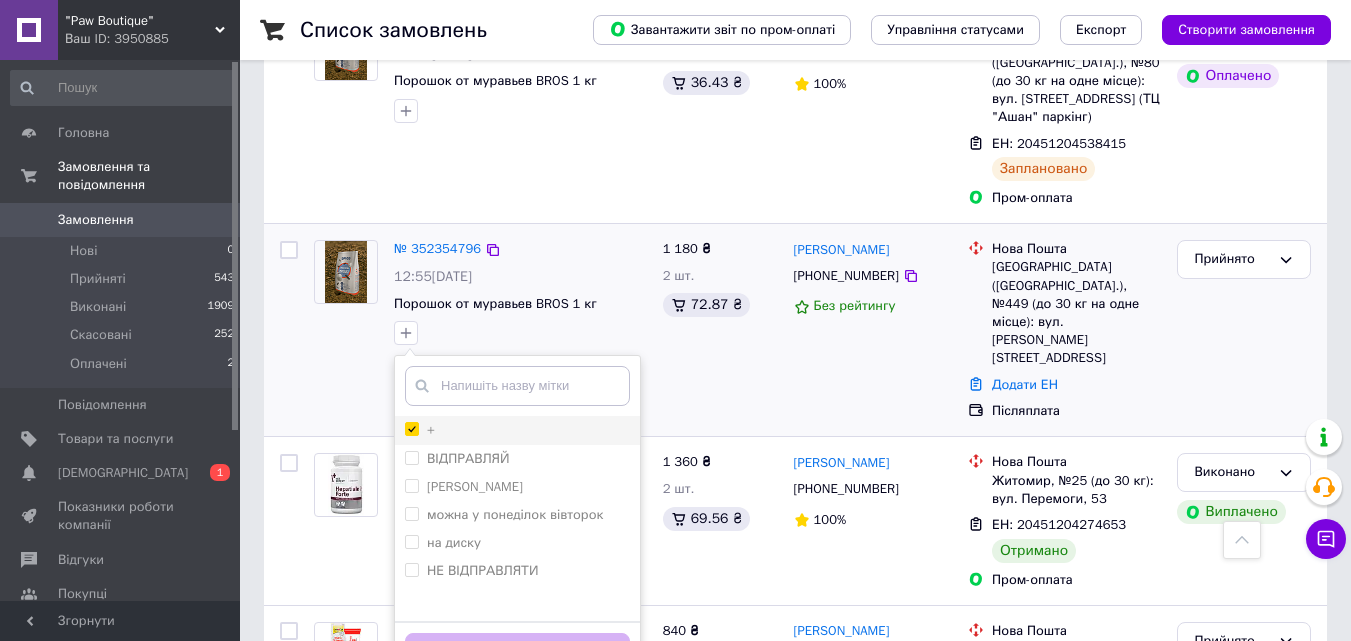 checkbox on "true" 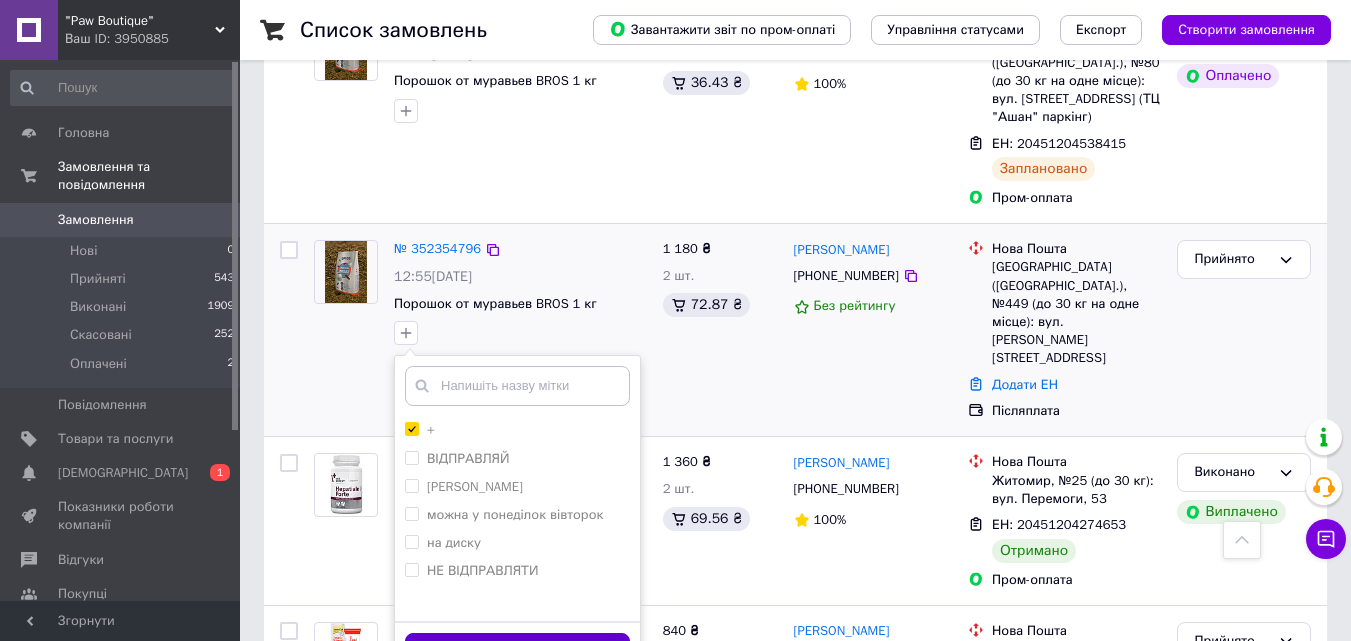 click on "Додати мітку" at bounding box center (517, 652) 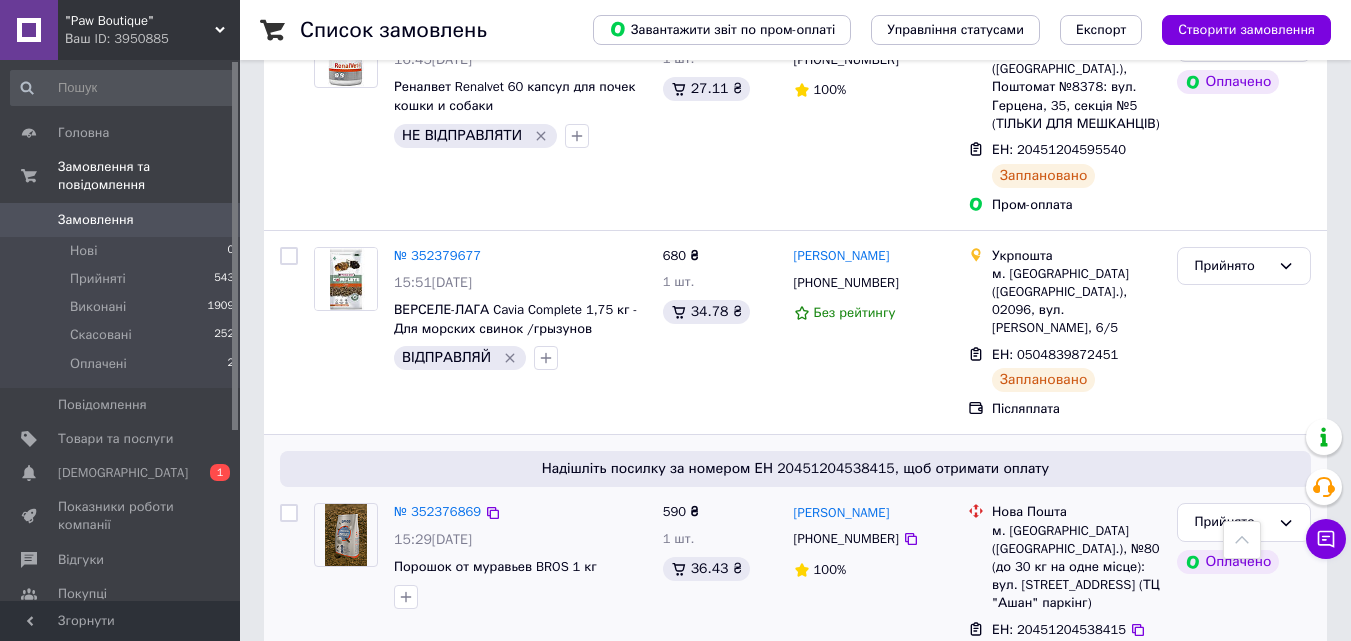 scroll, scrollTop: 2178, scrollLeft: 0, axis: vertical 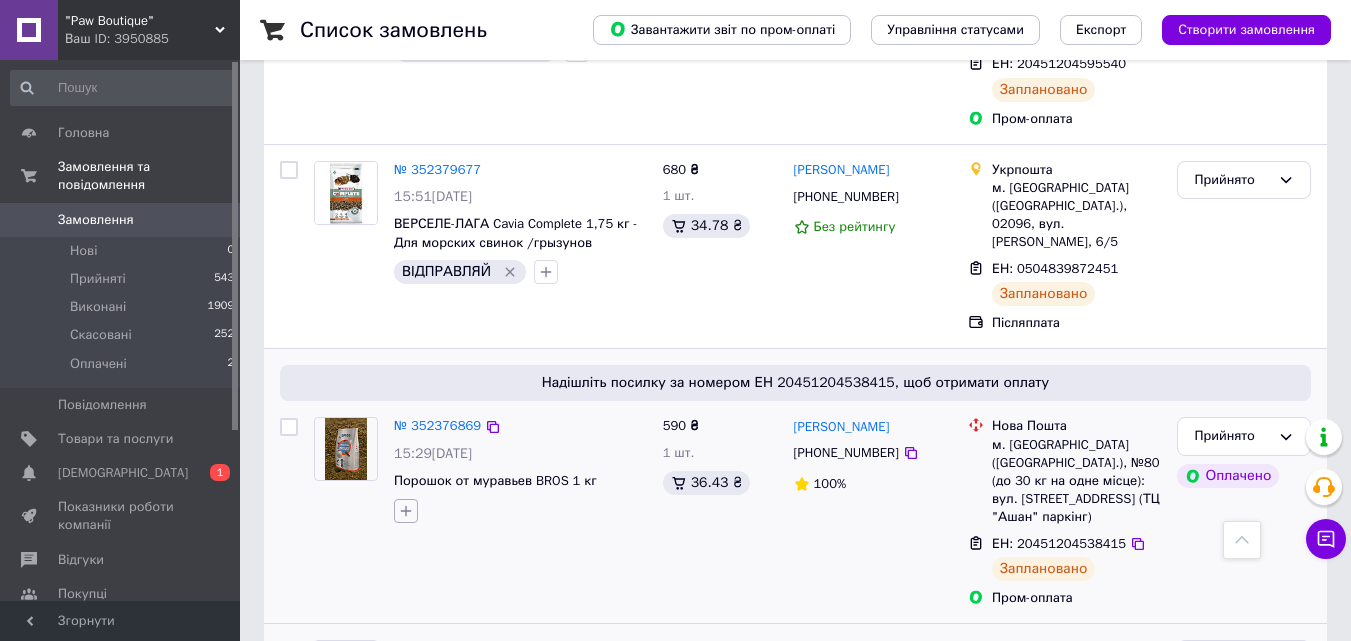 click 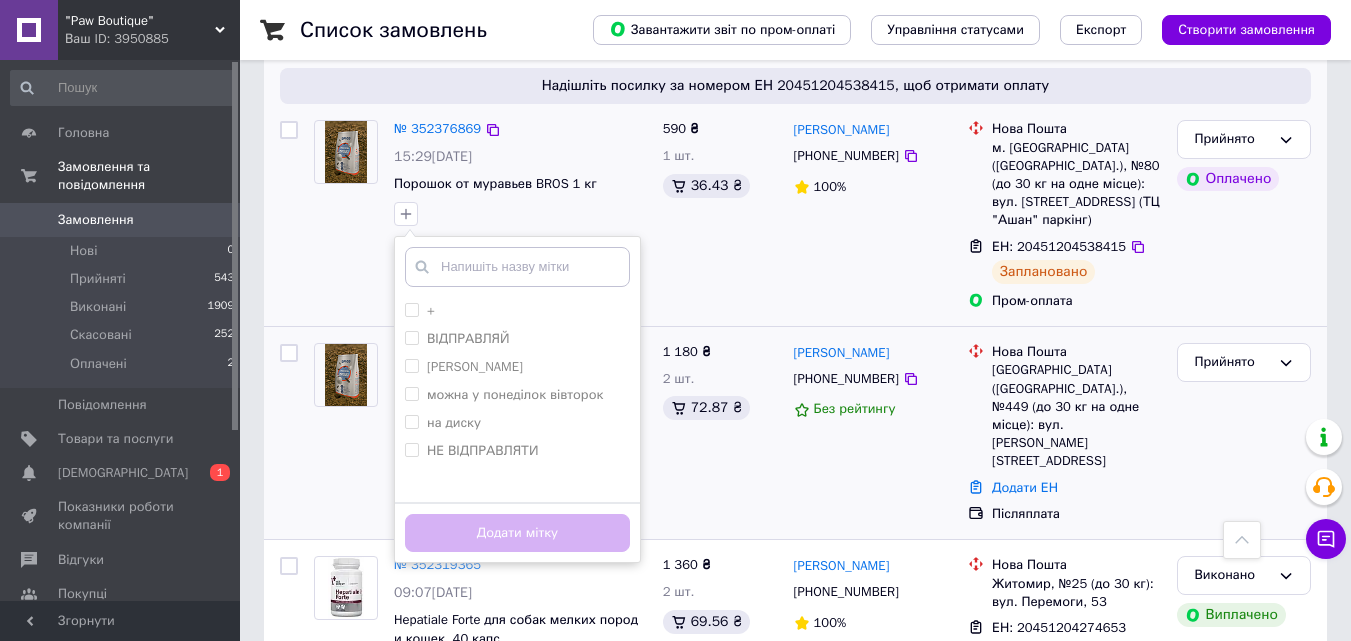 scroll, scrollTop: 2478, scrollLeft: 0, axis: vertical 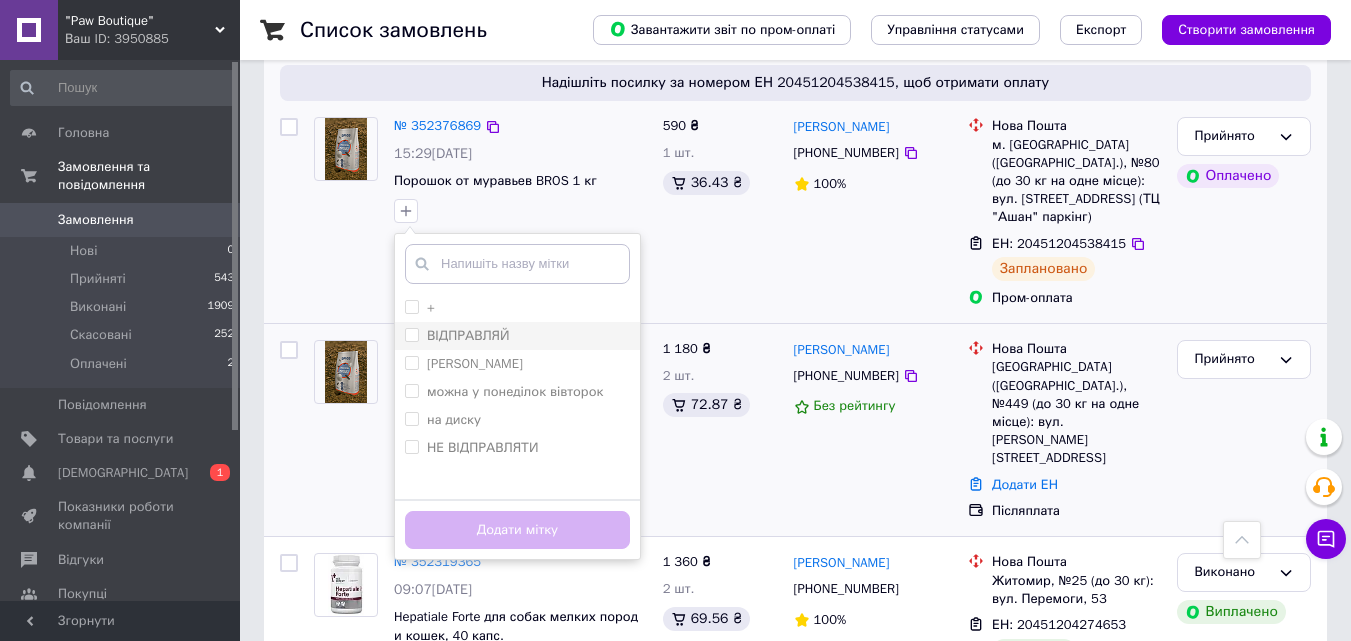click on "ВІДПРАВЛЯЙ" at bounding box center (411, 334) 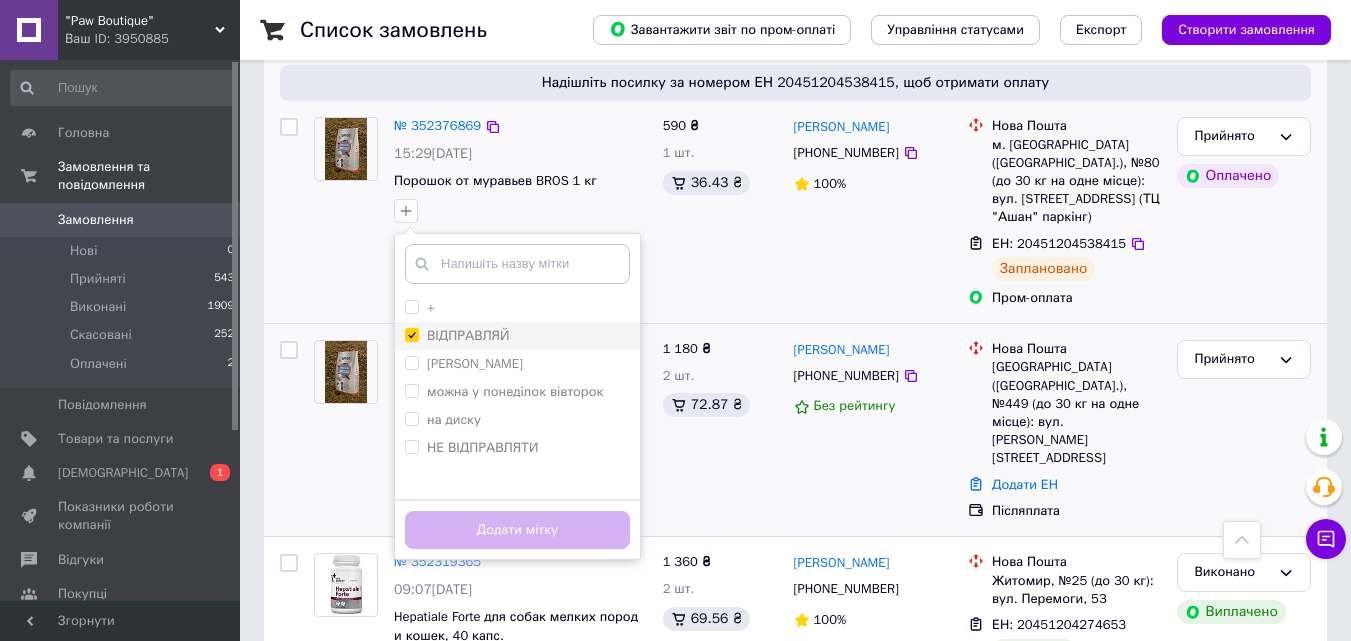 checkbox on "true" 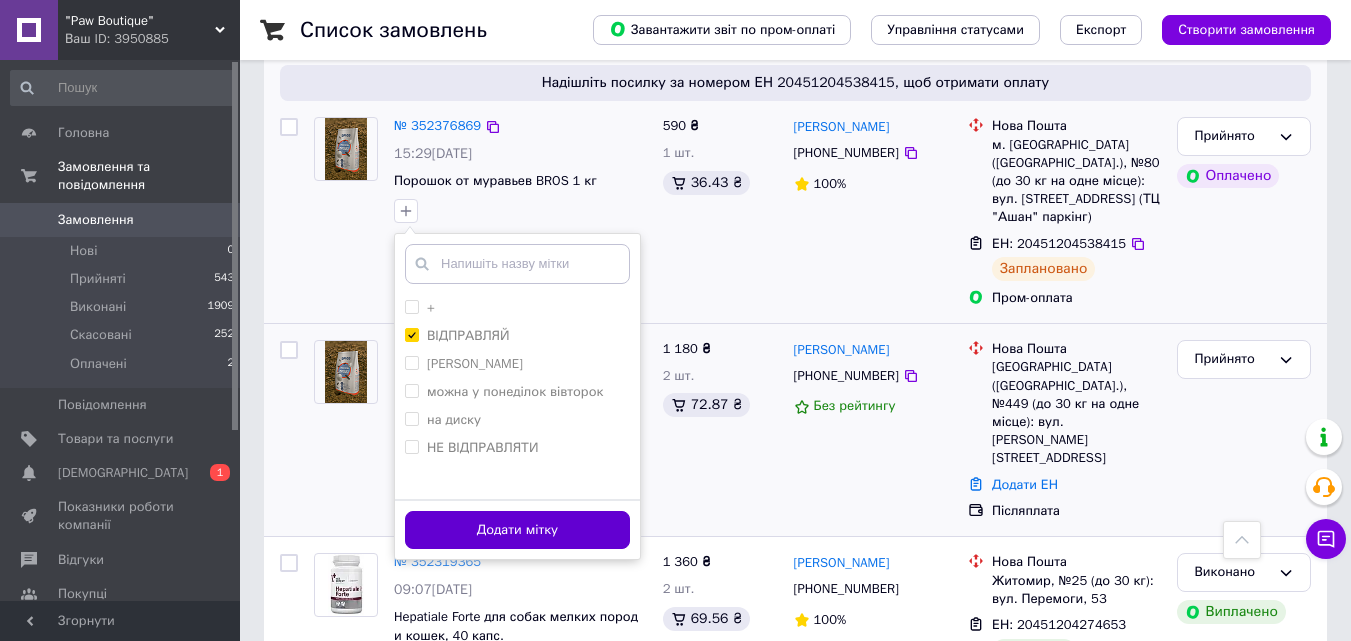 click on "Додати мітку" at bounding box center (517, 530) 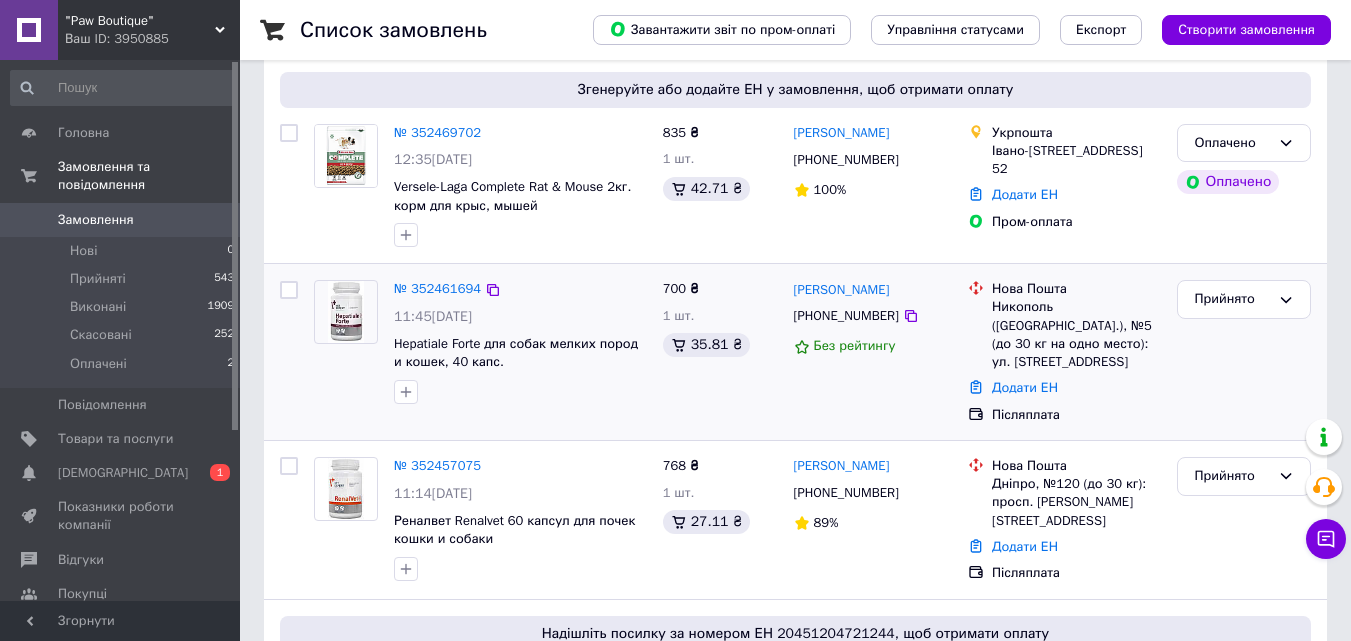scroll, scrollTop: 278, scrollLeft: 0, axis: vertical 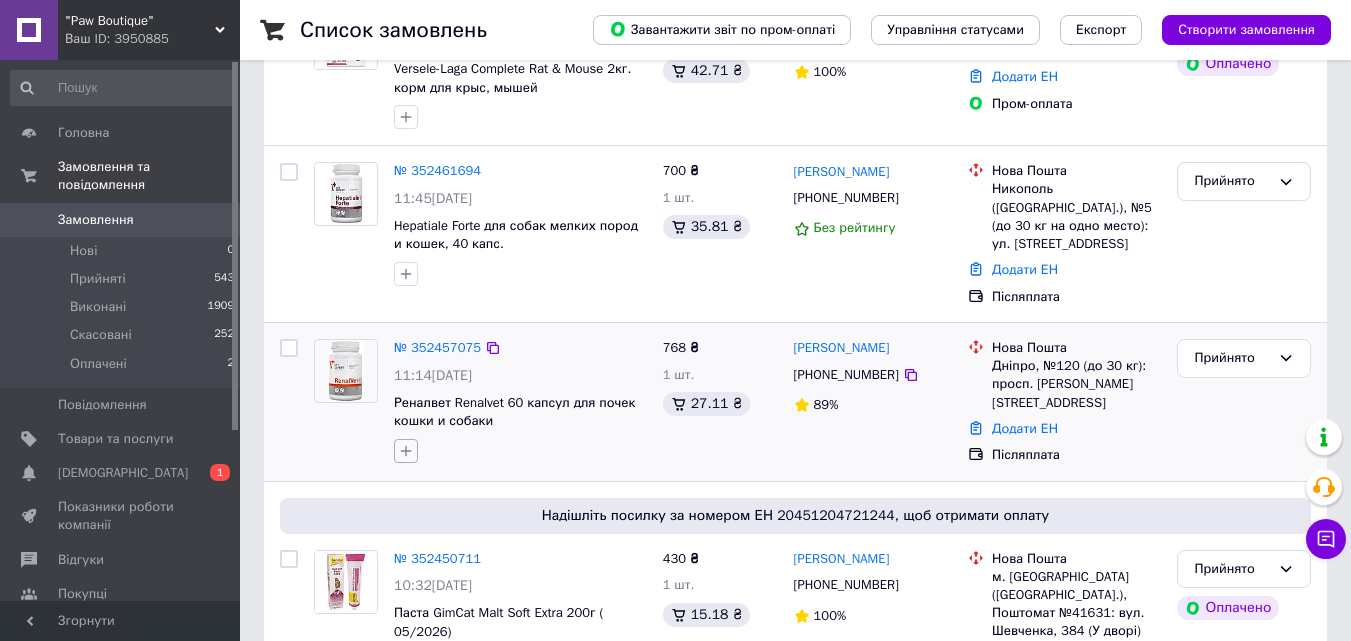click 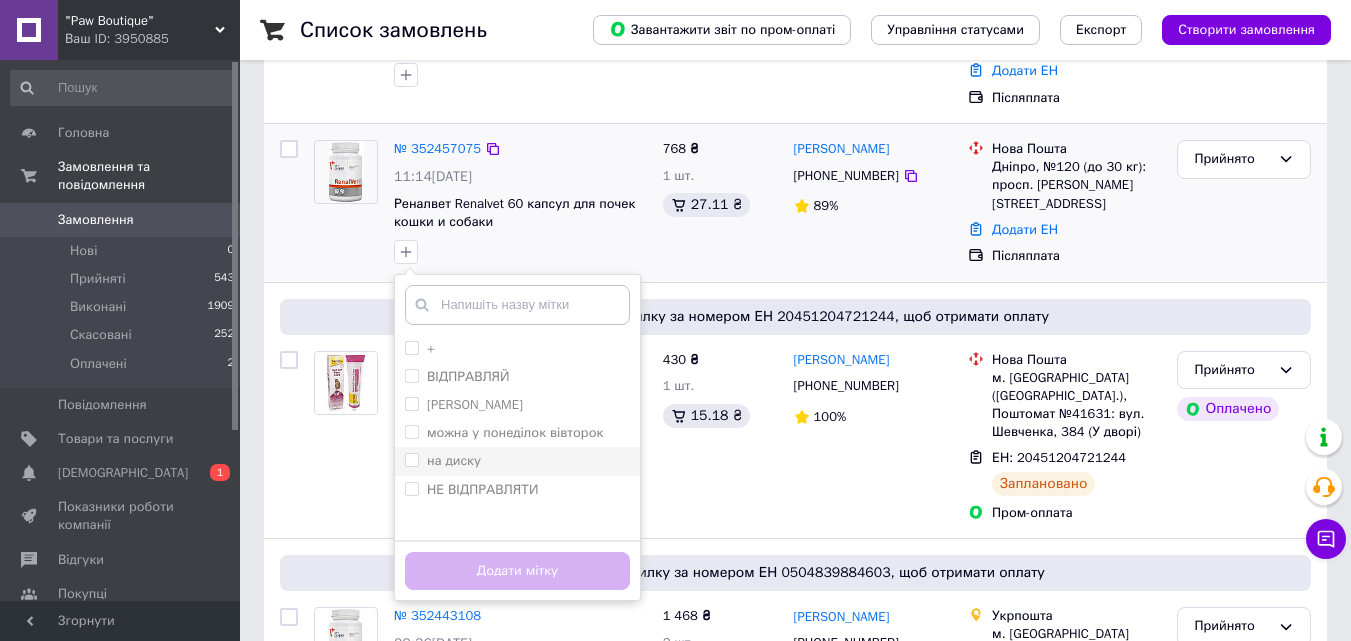 scroll, scrollTop: 478, scrollLeft: 0, axis: vertical 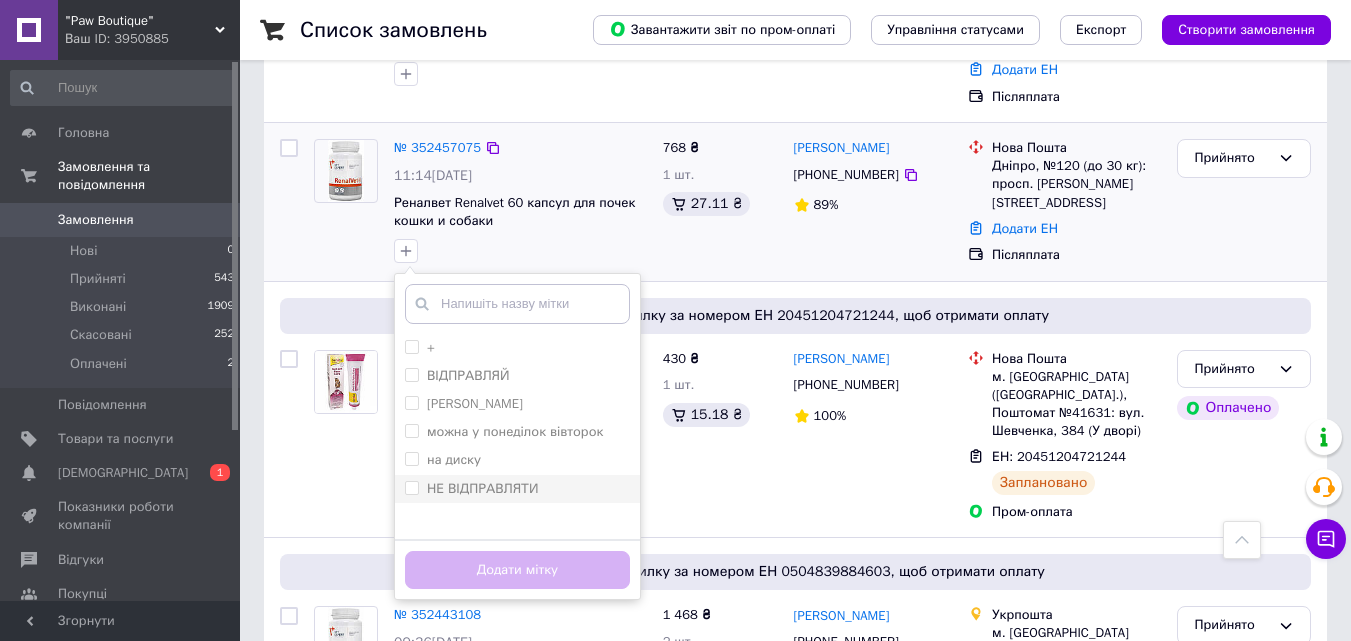 click on "НЕ ВІДПРАВЛЯТИ" at bounding box center (411, 487) 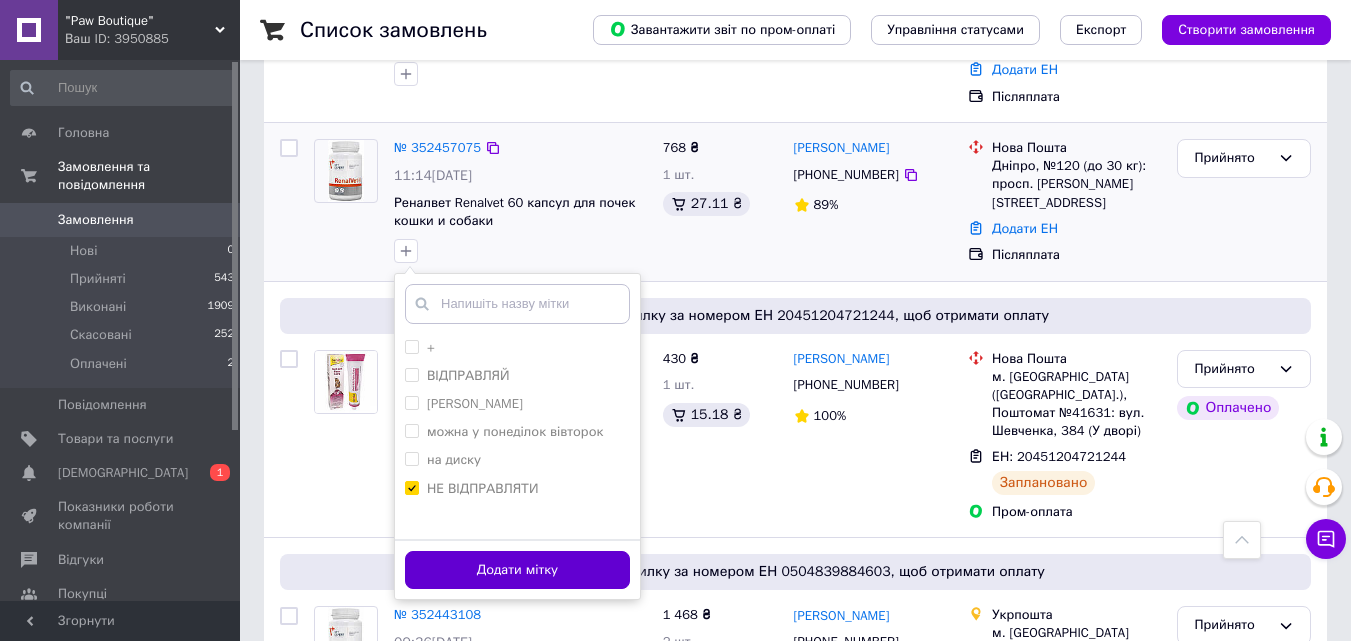 click on "Додати мітку" at bounding box center (517, 570) 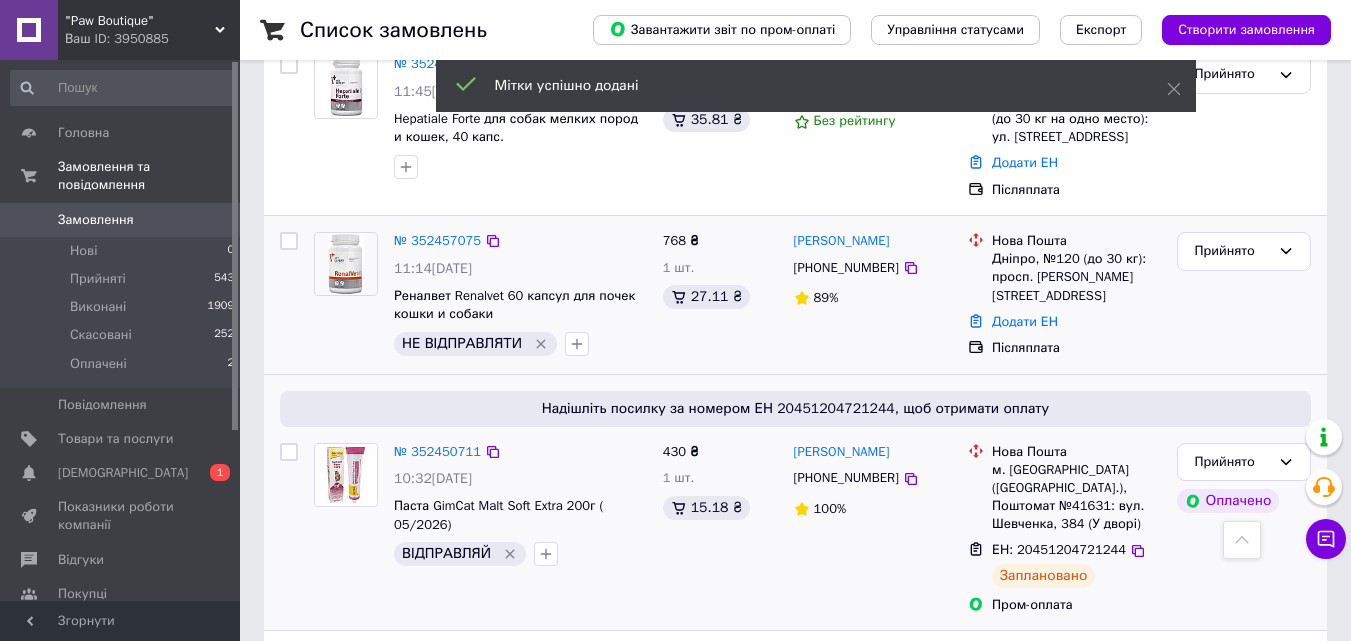 scroll, scrollTop: 378, scrollLeft: 0, axis: vertical 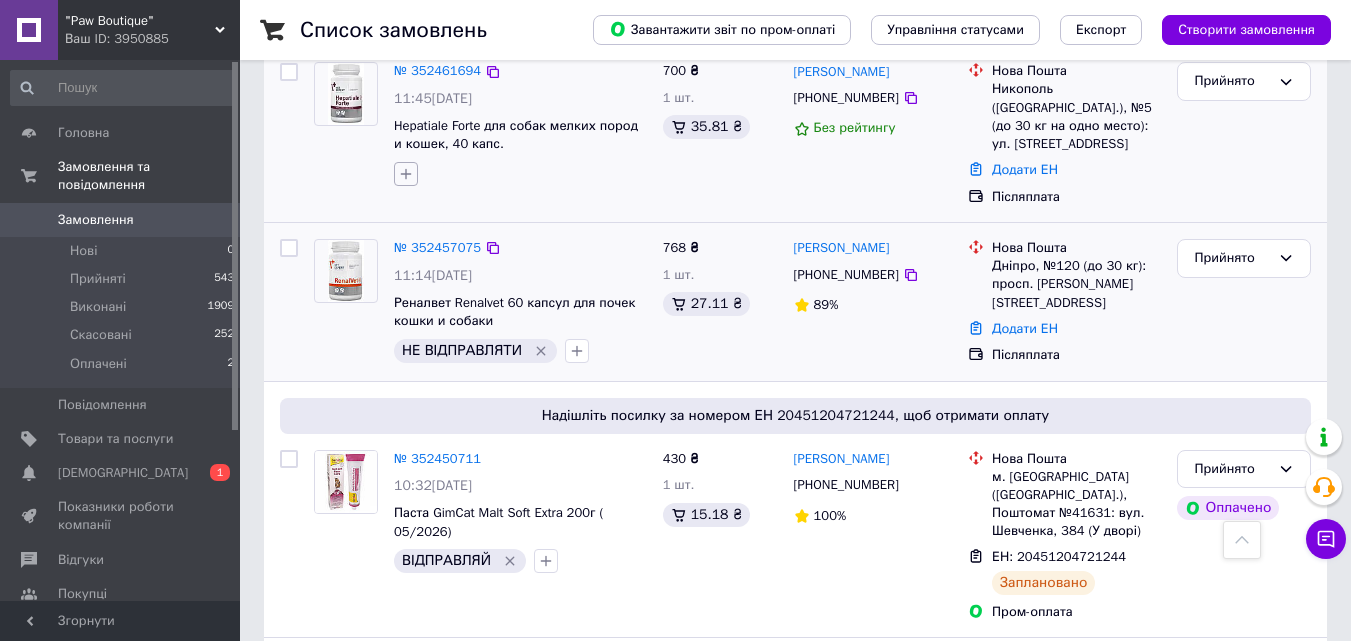 click 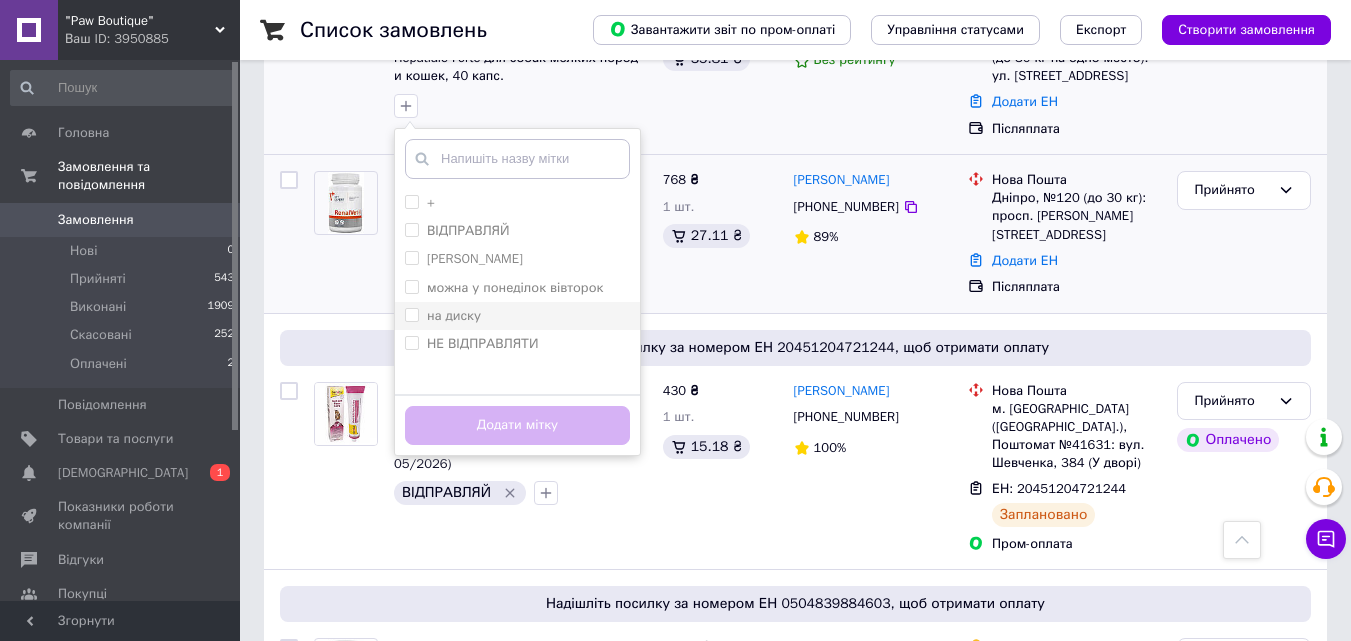 scroll, scrollTop: 478, scrollLeft: 0, axis: vertical 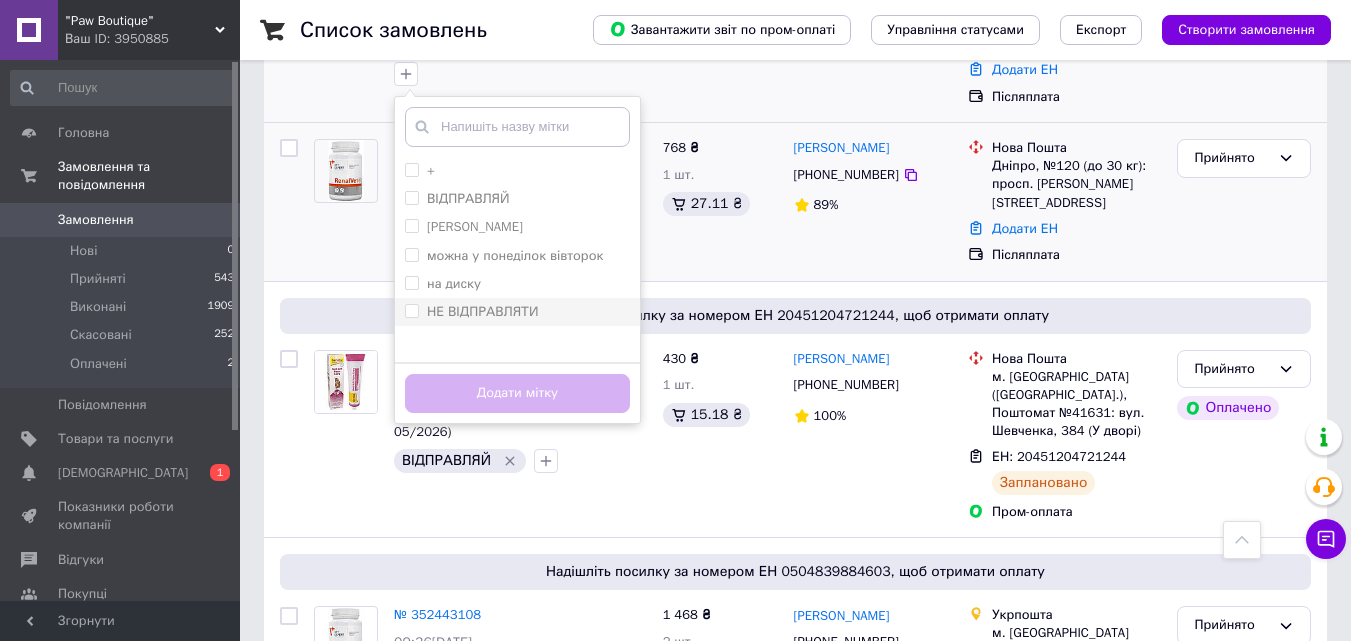 click on "НЕ ВІДПРАВЛЯТИ" at bounding box center [411, 310] 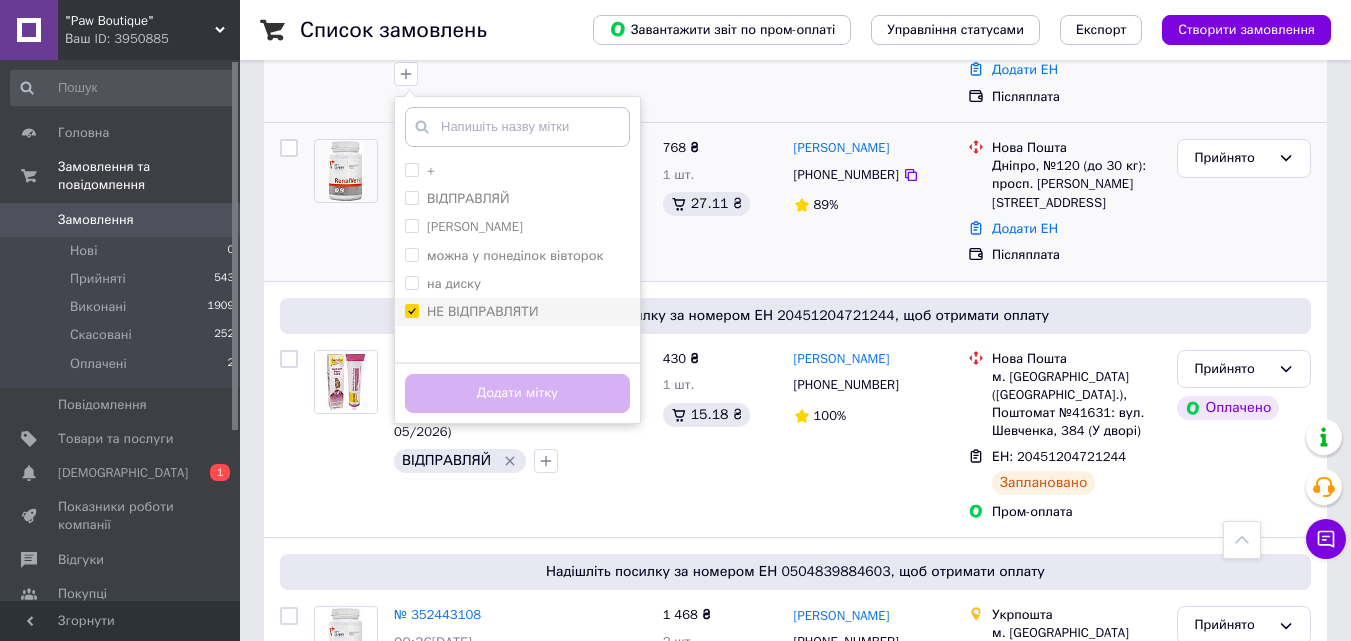 checkbox on "true" 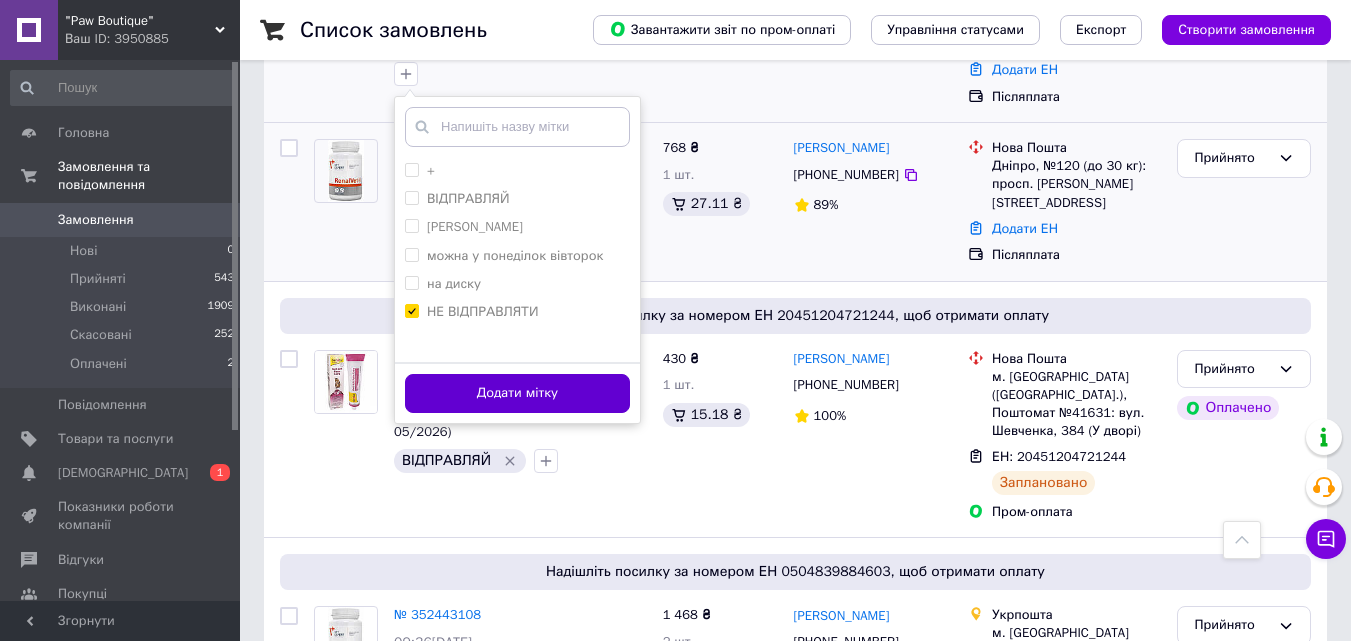 click on "Додати мітку" at bounding box center [517, 393] 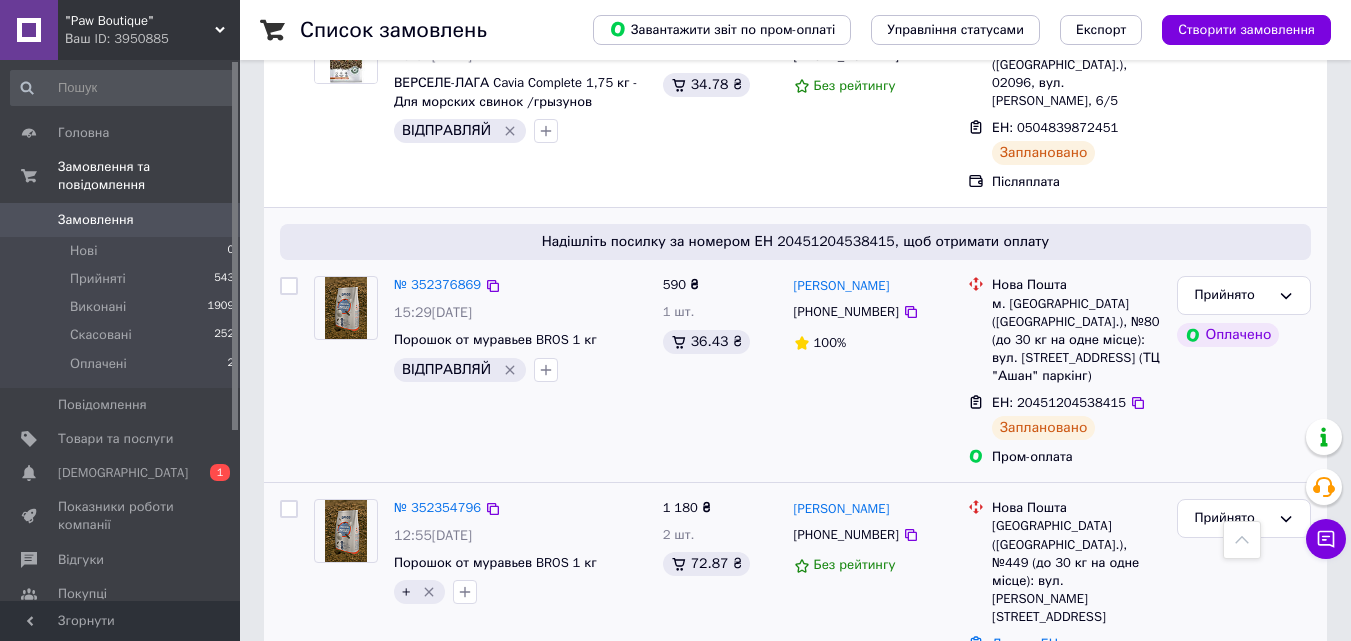 scroll, scrollTop: 2400, scrollLeft: 0, axis: vertical 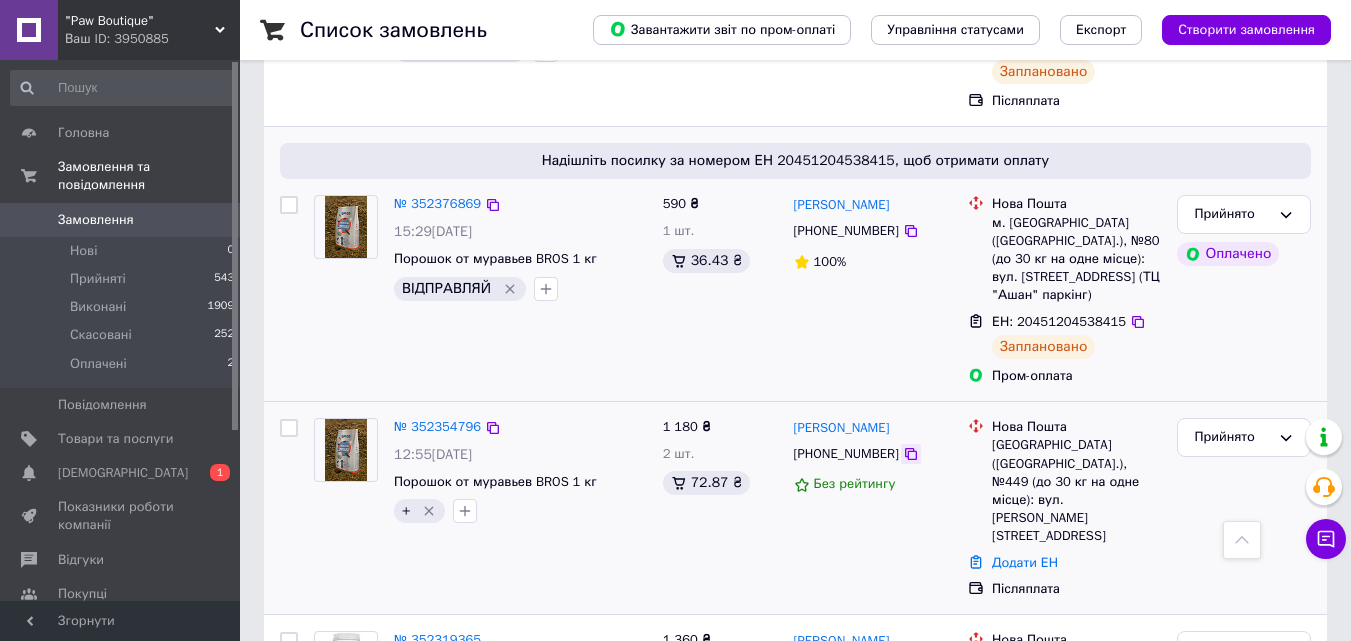 click 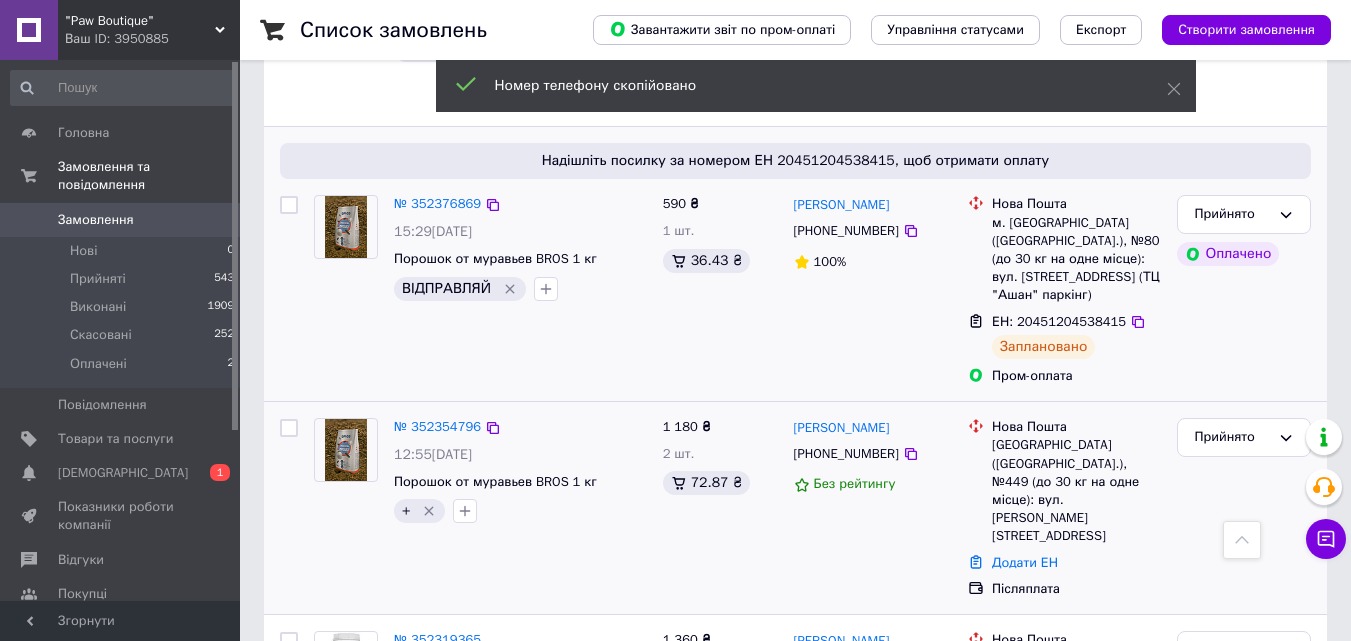 drag, startPoint x: 894, startPoint y: 317, endPoint x: 790, endPoint y: 317, distance: 104 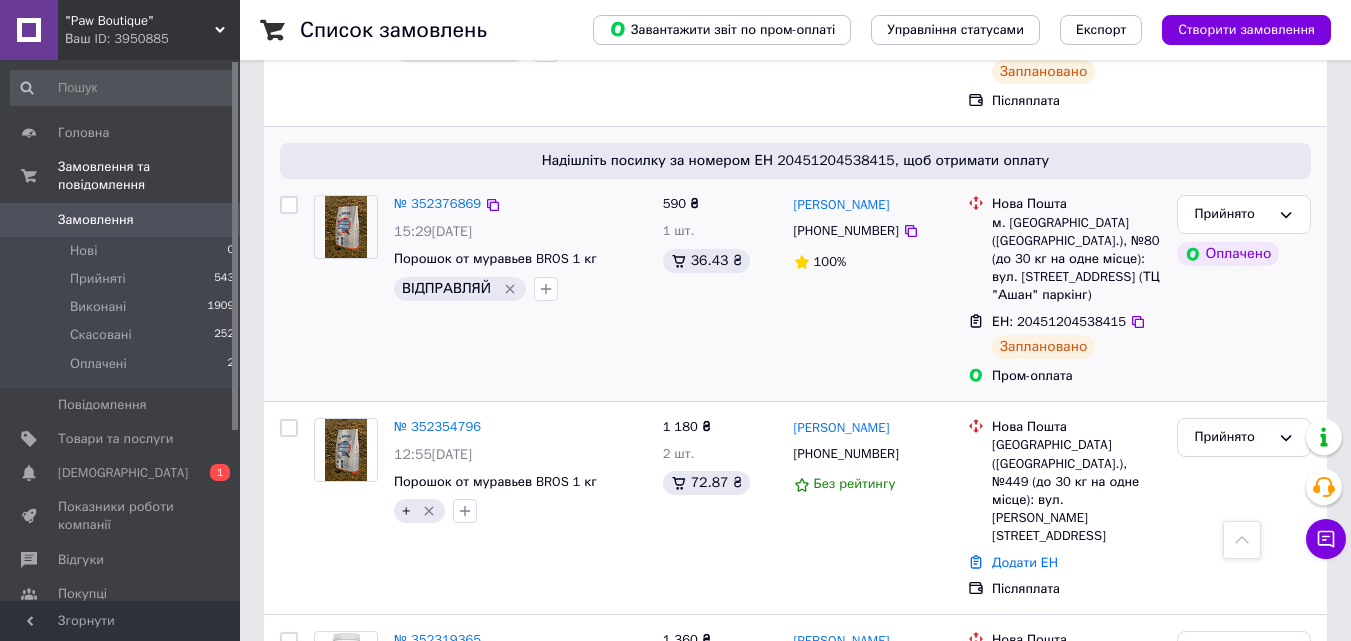 copy on "[PERSON_NAME]" 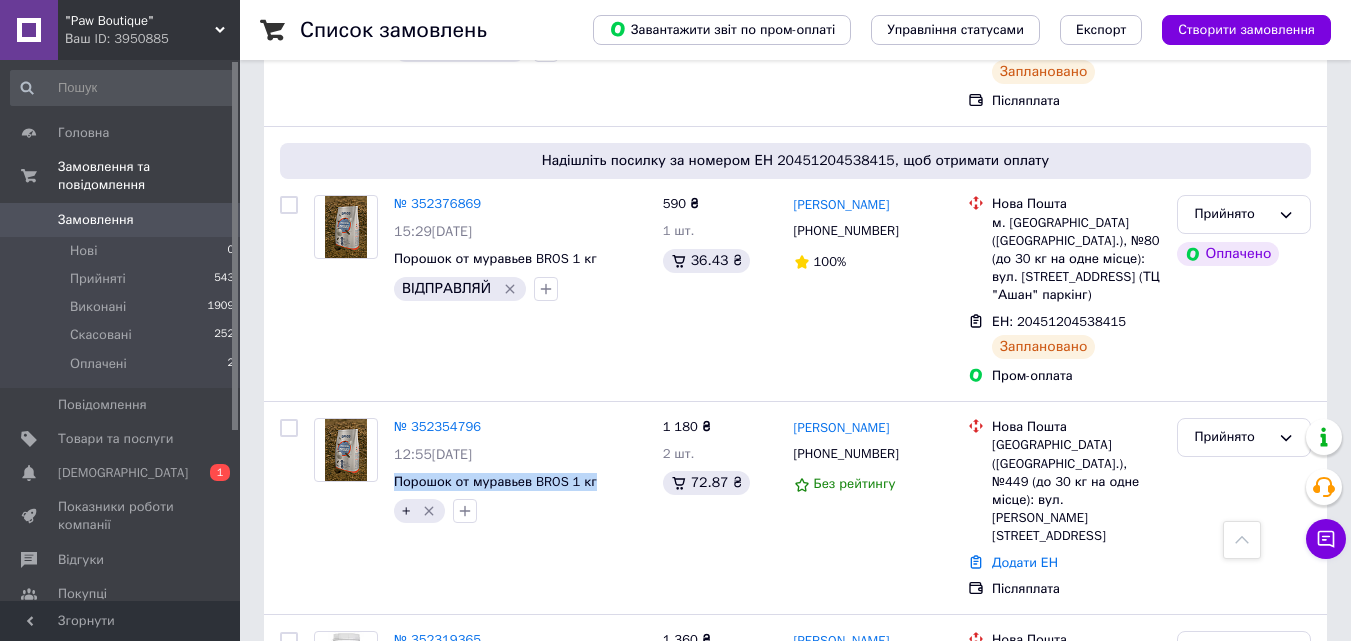 drag, startPoint x: 600, startPoint y: 373, endPoint x: 391, endPoint y: 384, distance: 209.28928 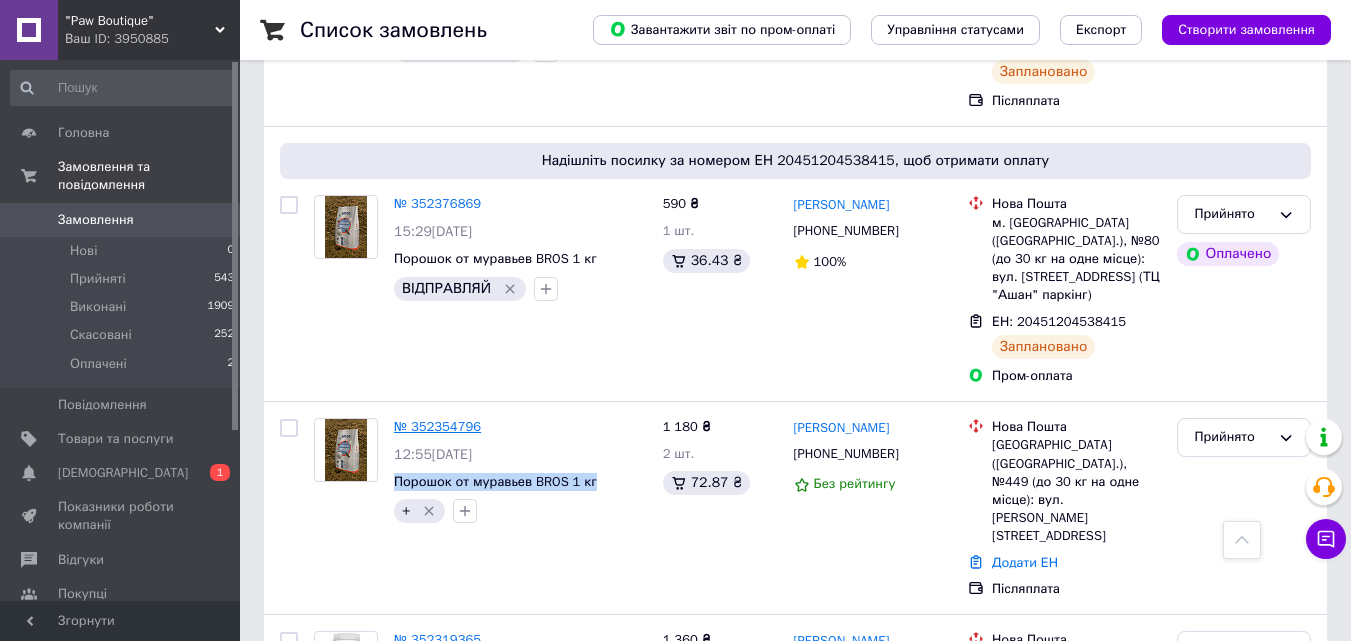 click on "№ 352354796" at bounding box center (437, 426) 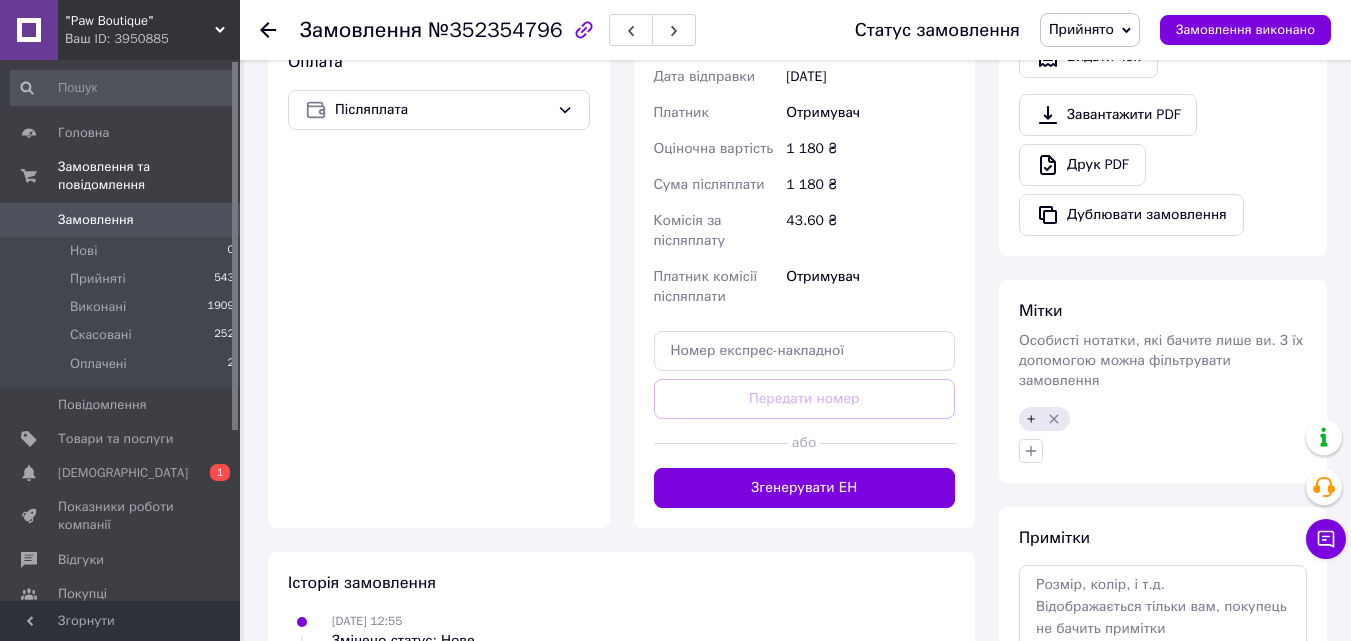 scroll, scrollTop: 800, scrollLeft: 0, axis: vertical 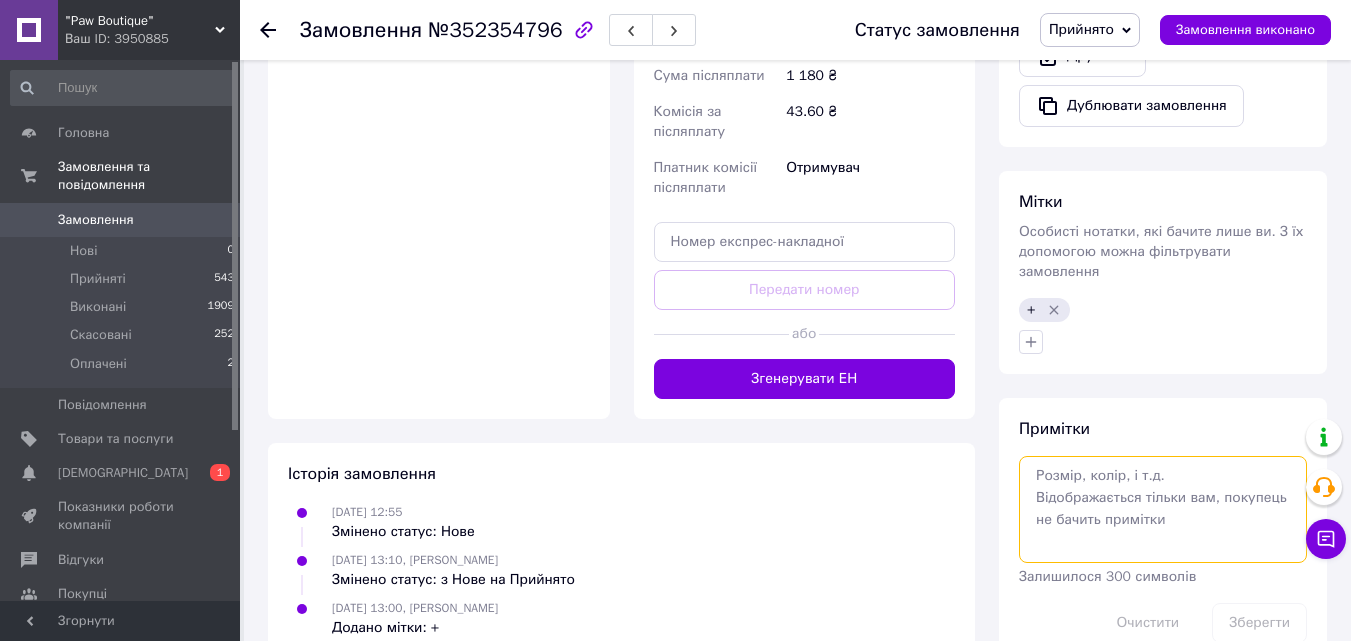click at bounding box center [1163, 509] 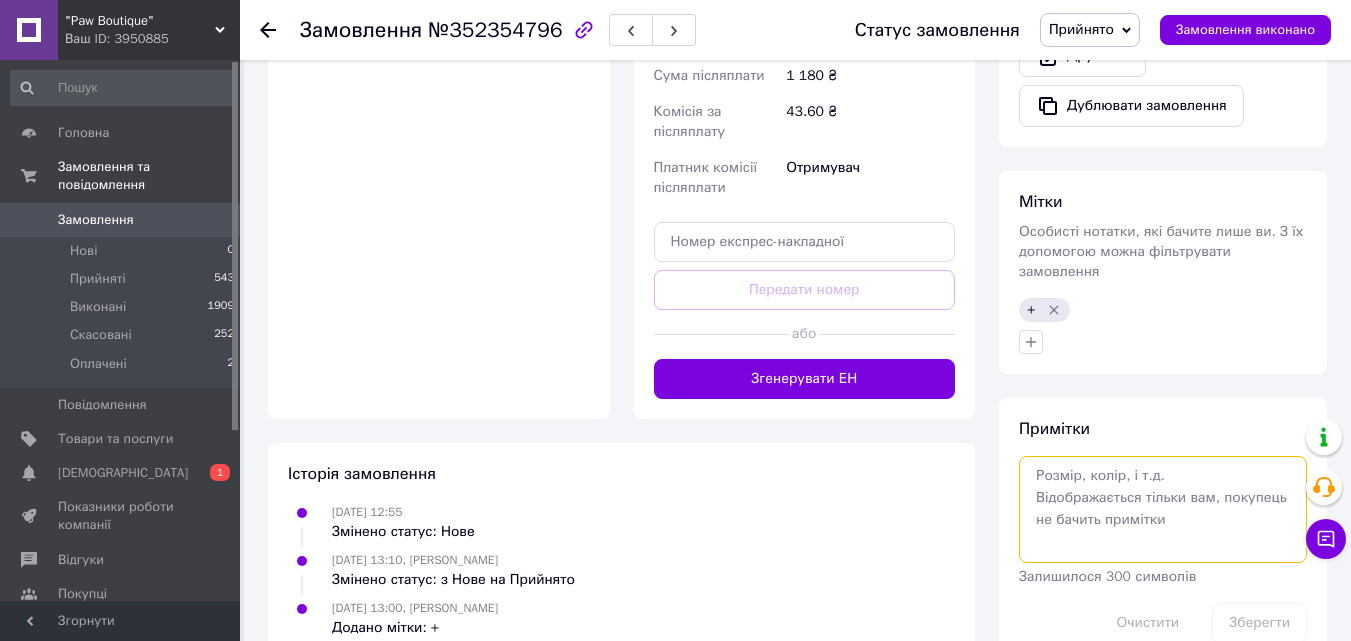 paste on "20451204780323" 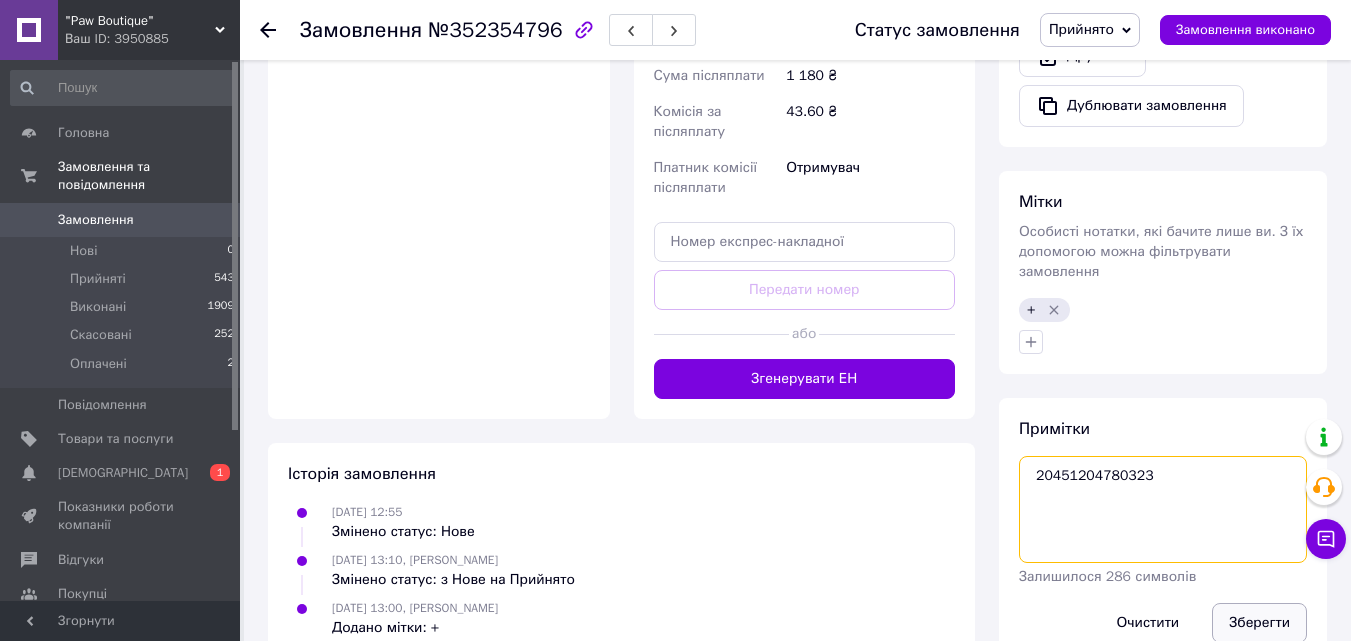 type on "20451204780323" 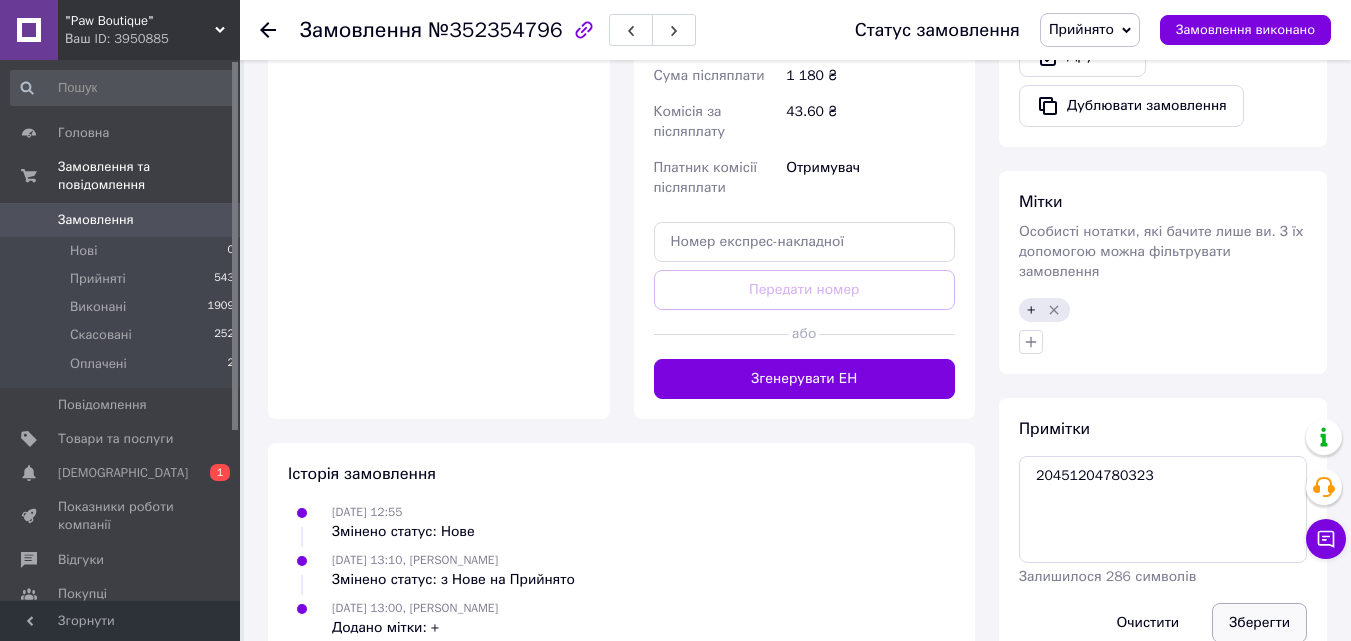 click on "Зберегти" at bounding box center [1259, 623] 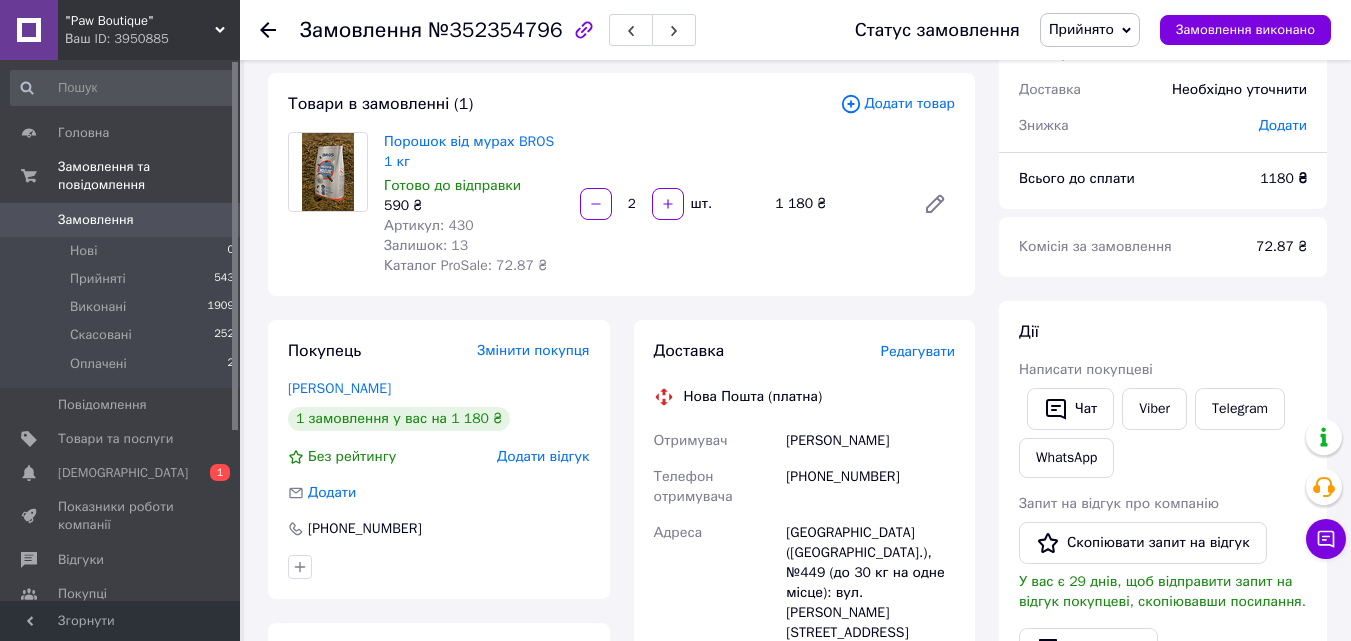 scroll, scrollTop: 0, scrollLeft: 0, axis: both 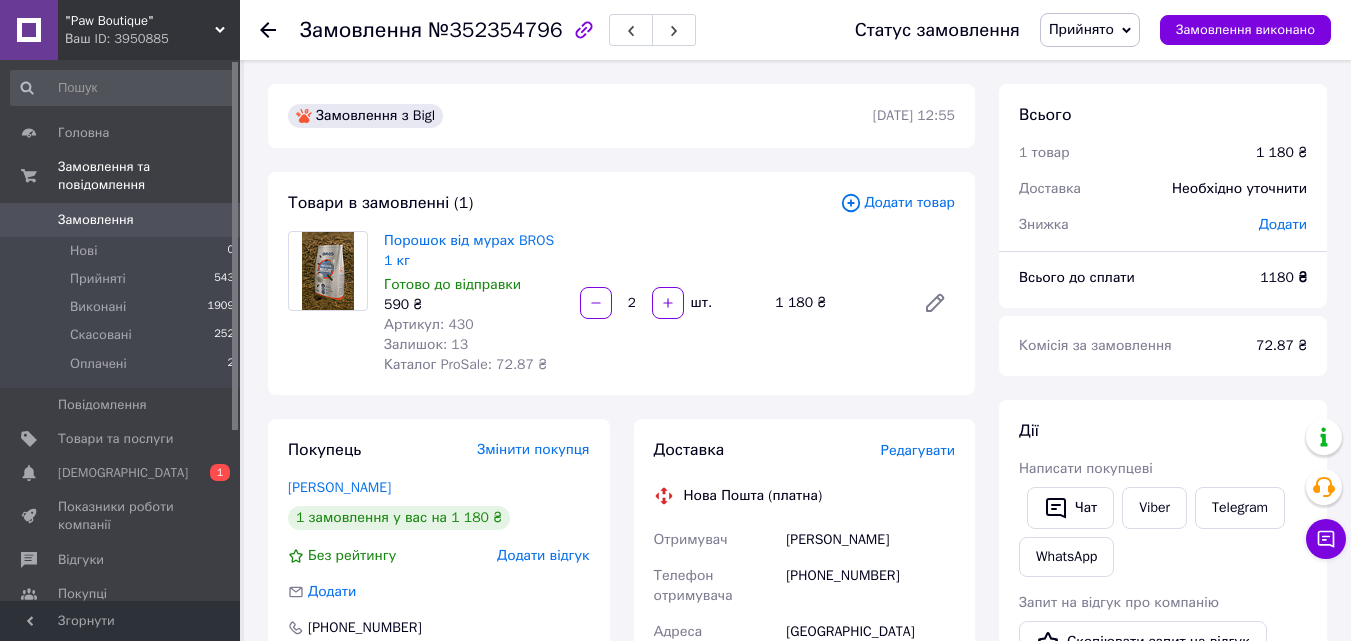 click 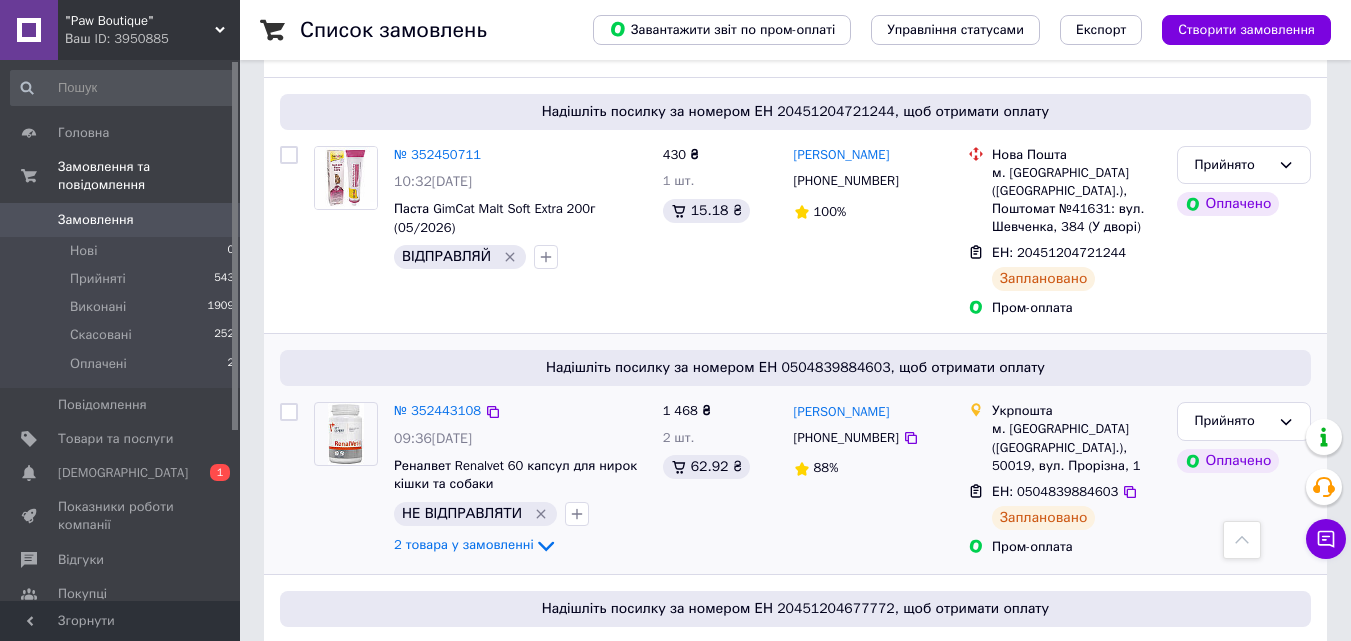 scroll, scrollTop: 700, scrollLeft: 0, axis: vertical 